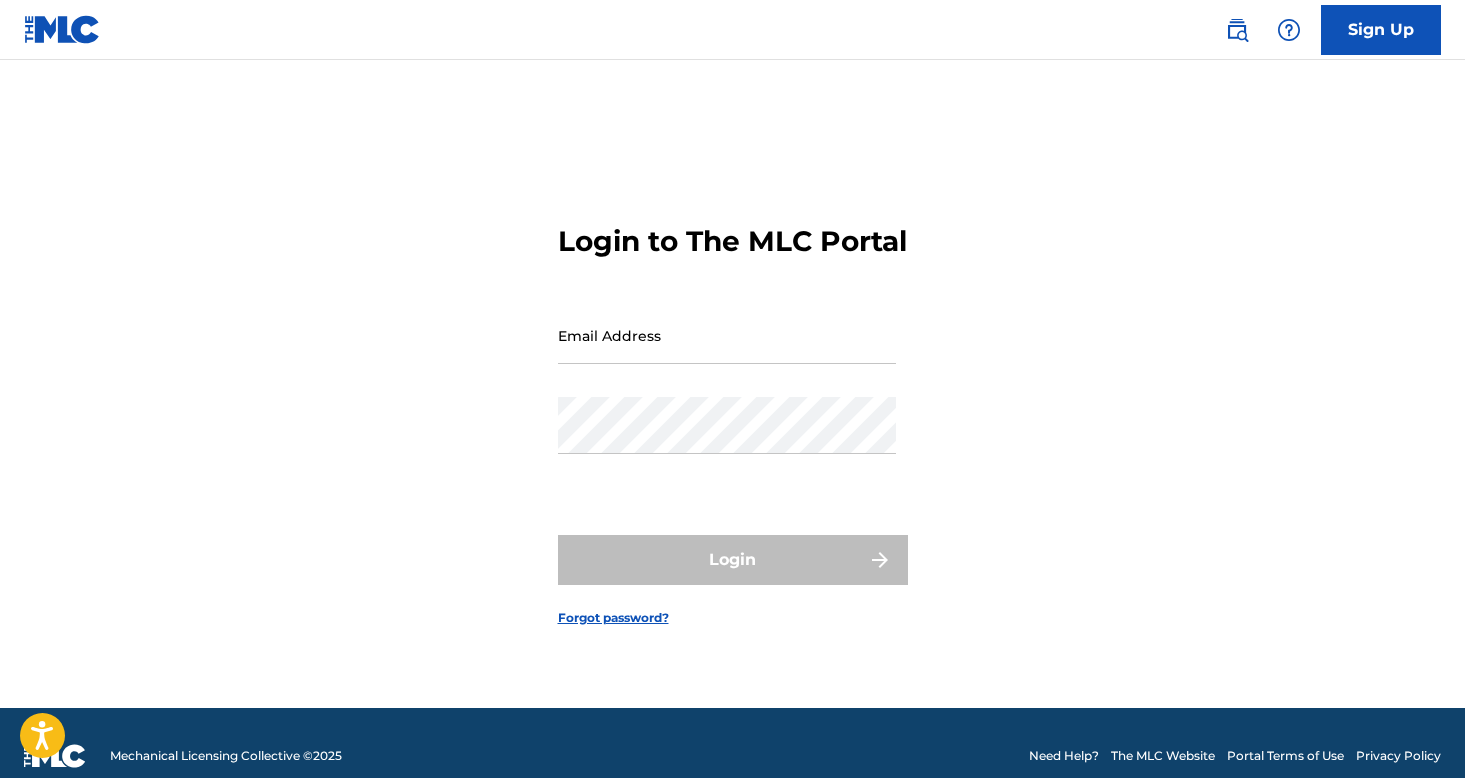 scroll, scrollTop: 0, scrollLeft: 0, axis: both 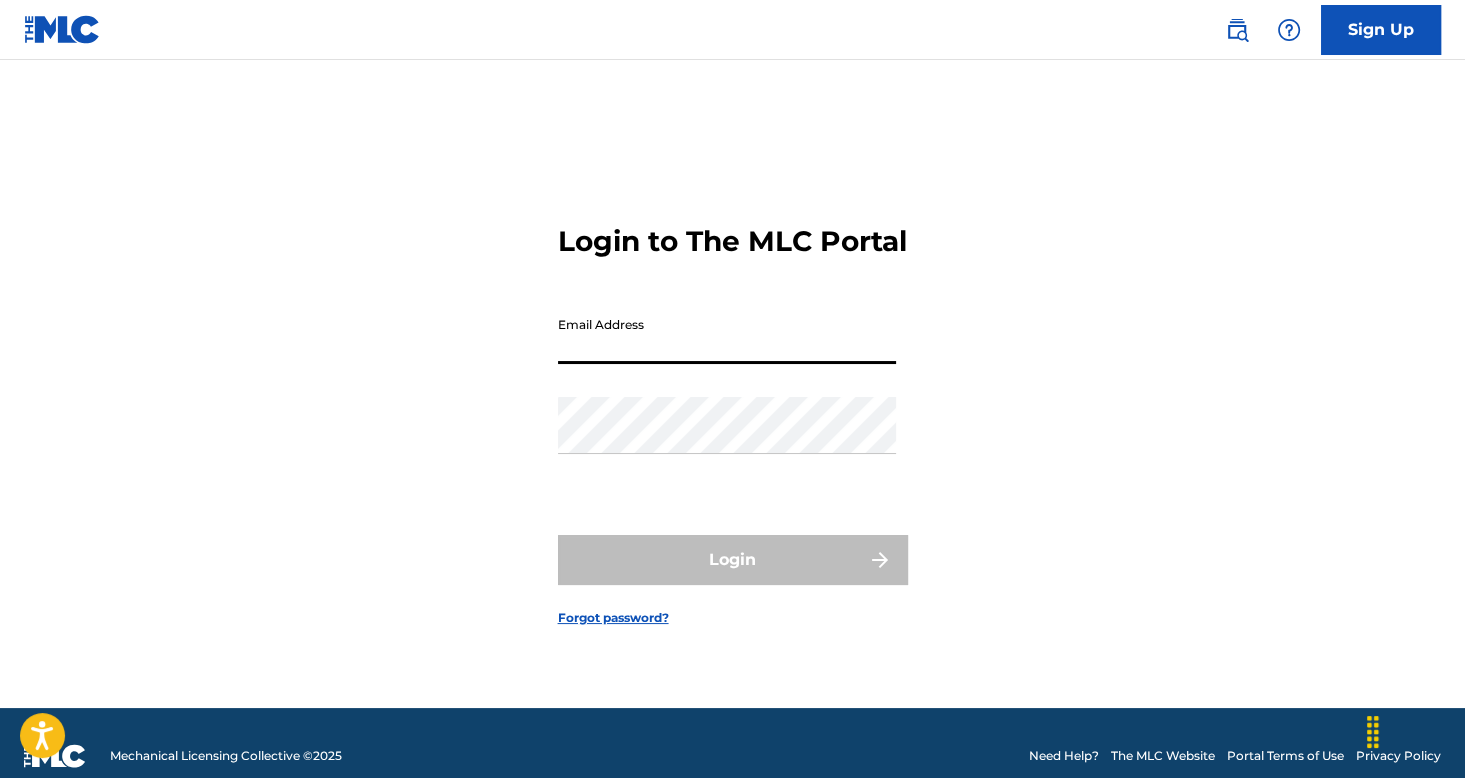 click on "Email Address" at bounding box center [727, 335] 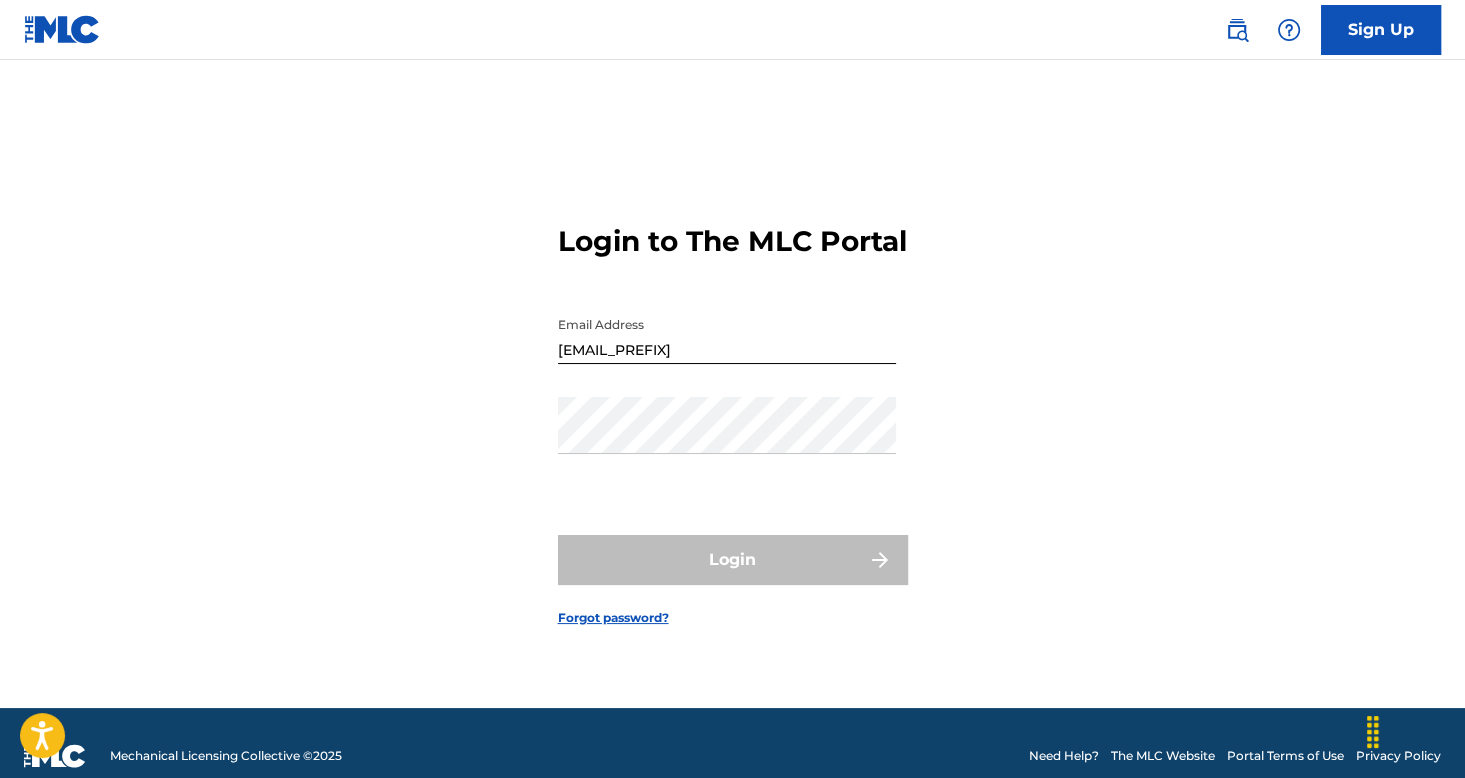 click on "Login" at bounding box center [733, 560] 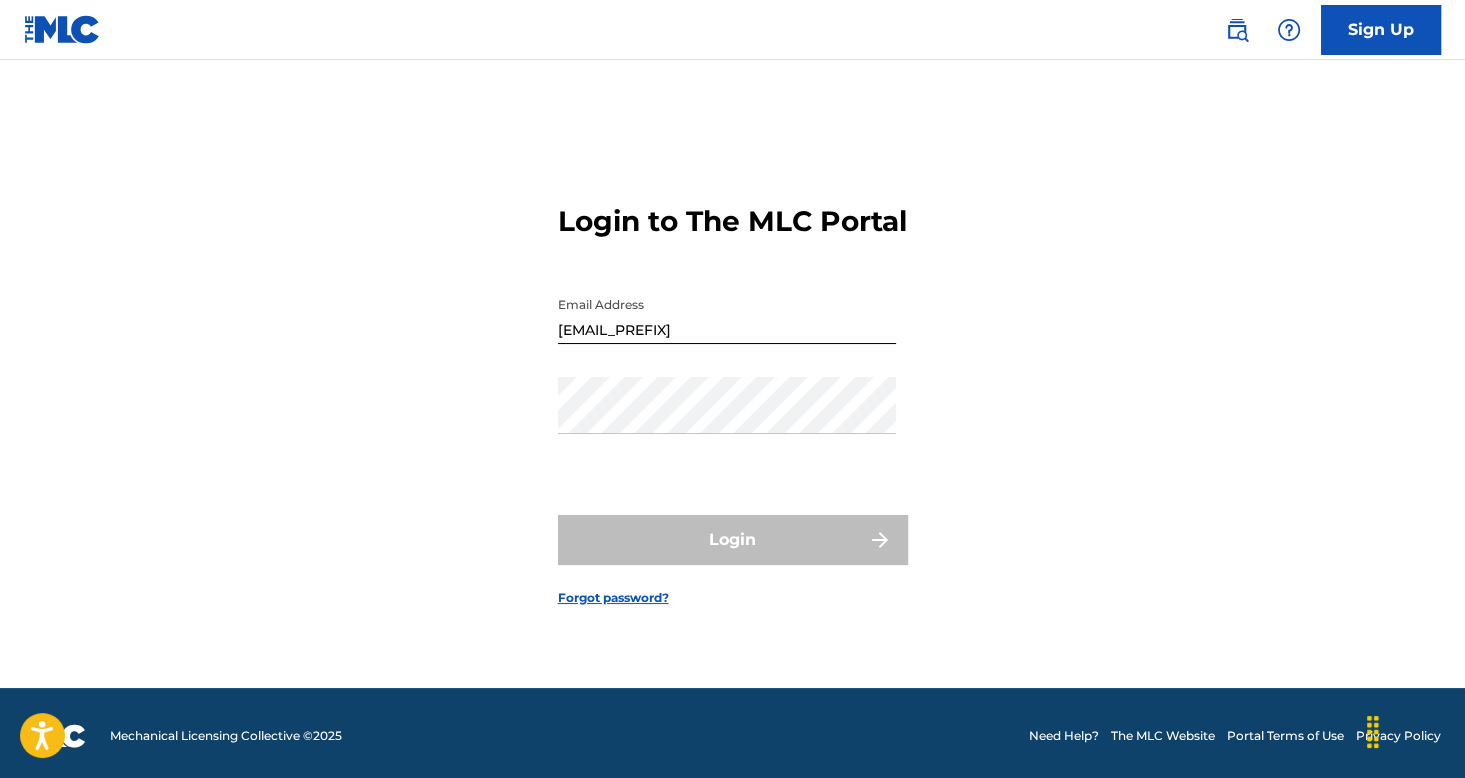 scroll, scrollTop: 26, scrollLeft: 0, axis: vertical 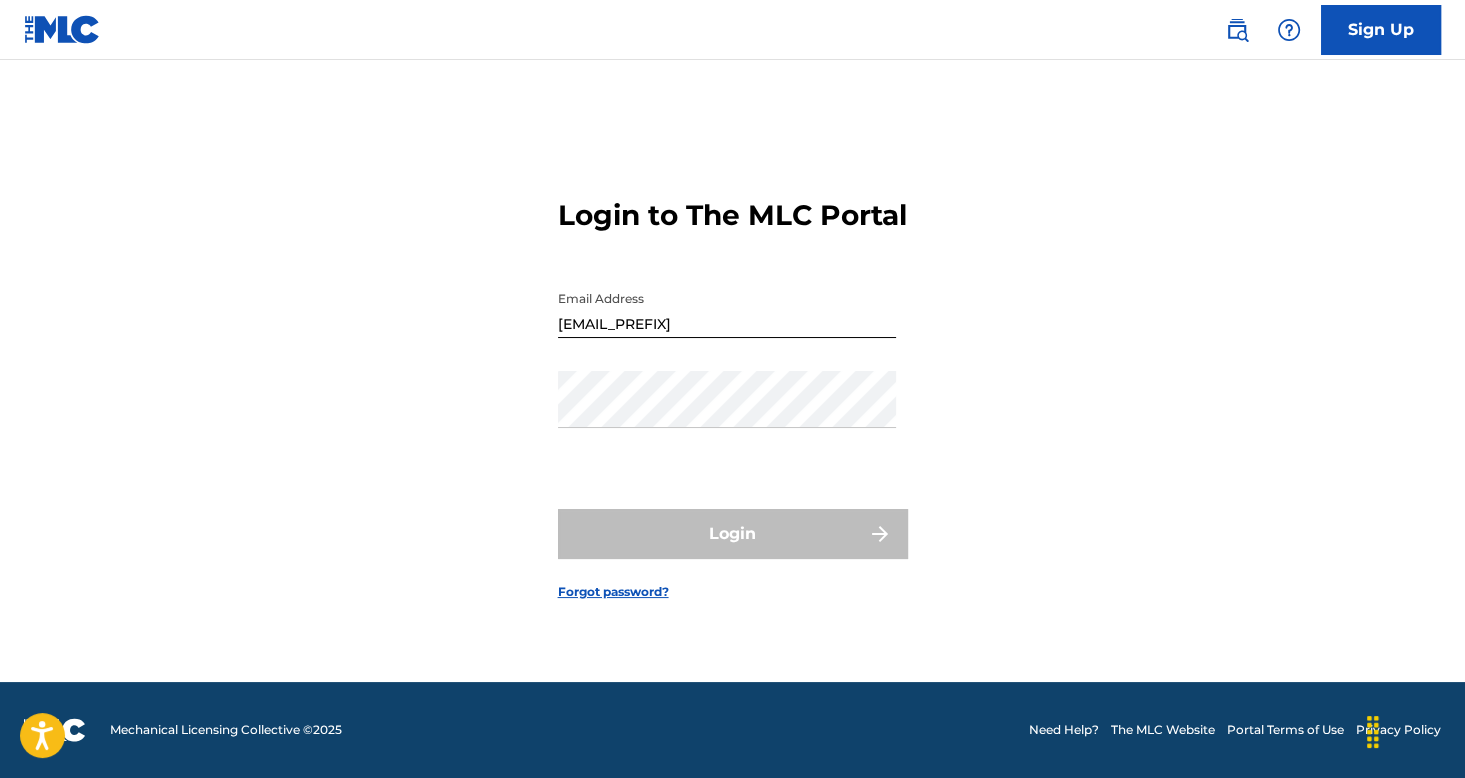 click on "Login" at bounding box center [733, 534] 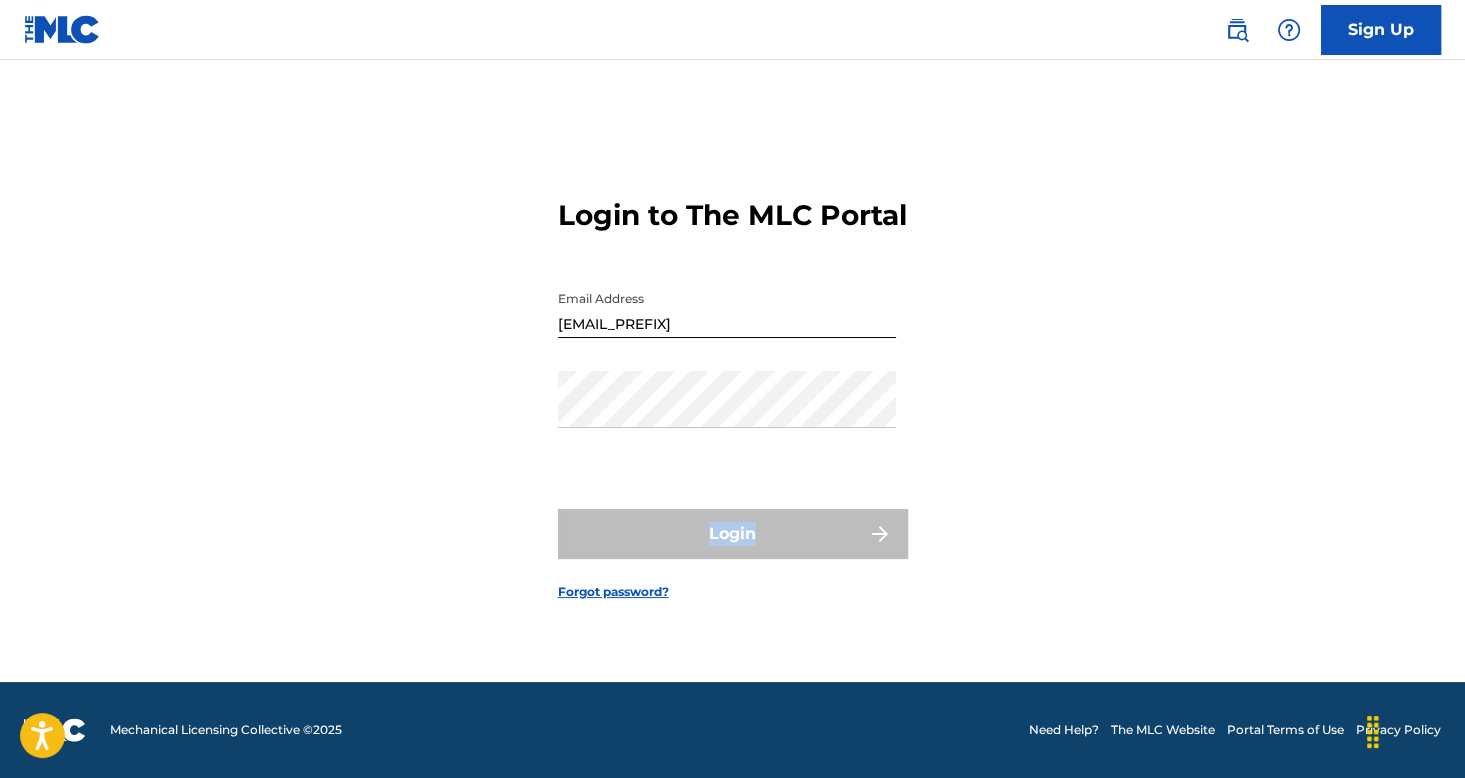 click on "Login" at bounding box center (733, 534) 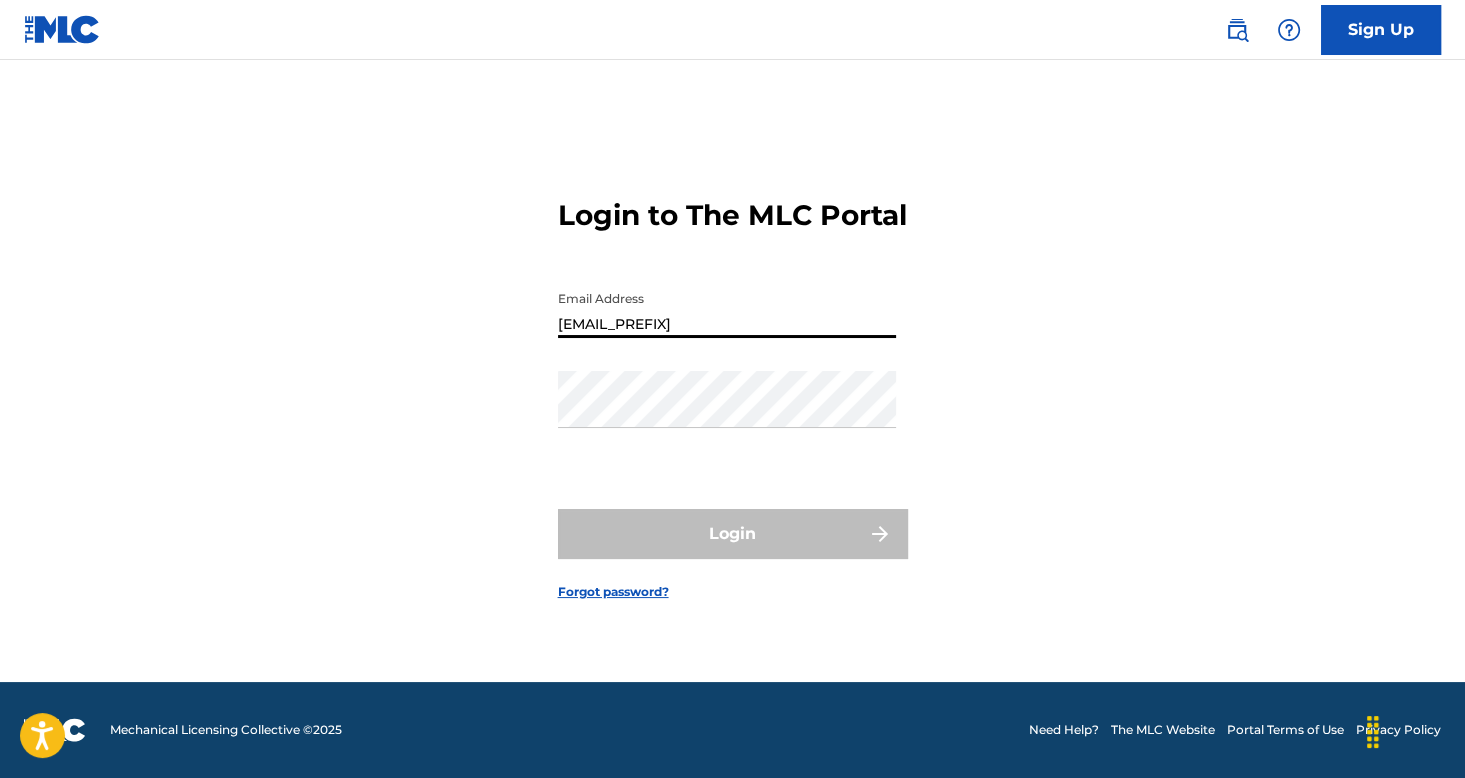 click on "[EMAIL_PREFIX]" at bounding box center [727, 309] 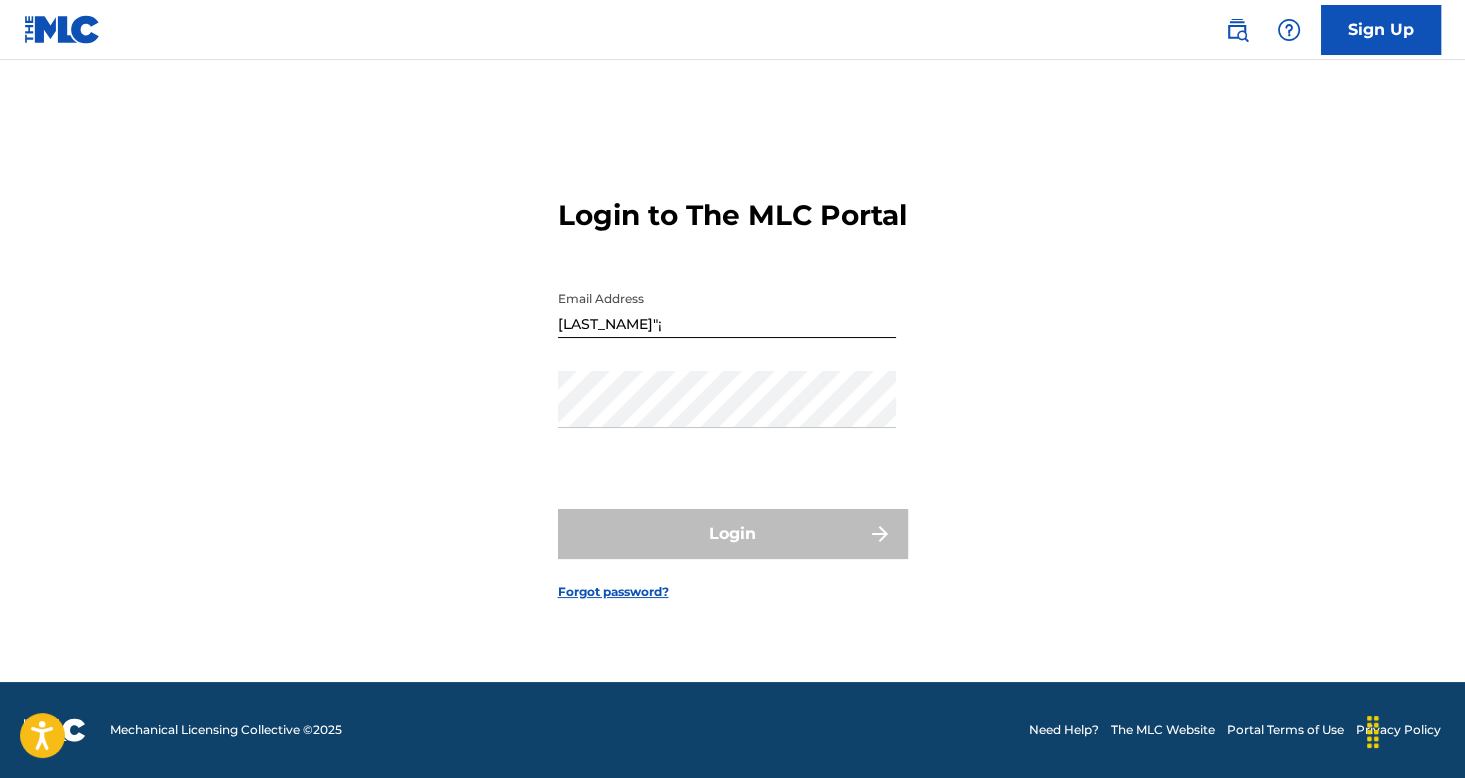 click on "[LAST_NAME]"¡" at bounding box center (727, 309) 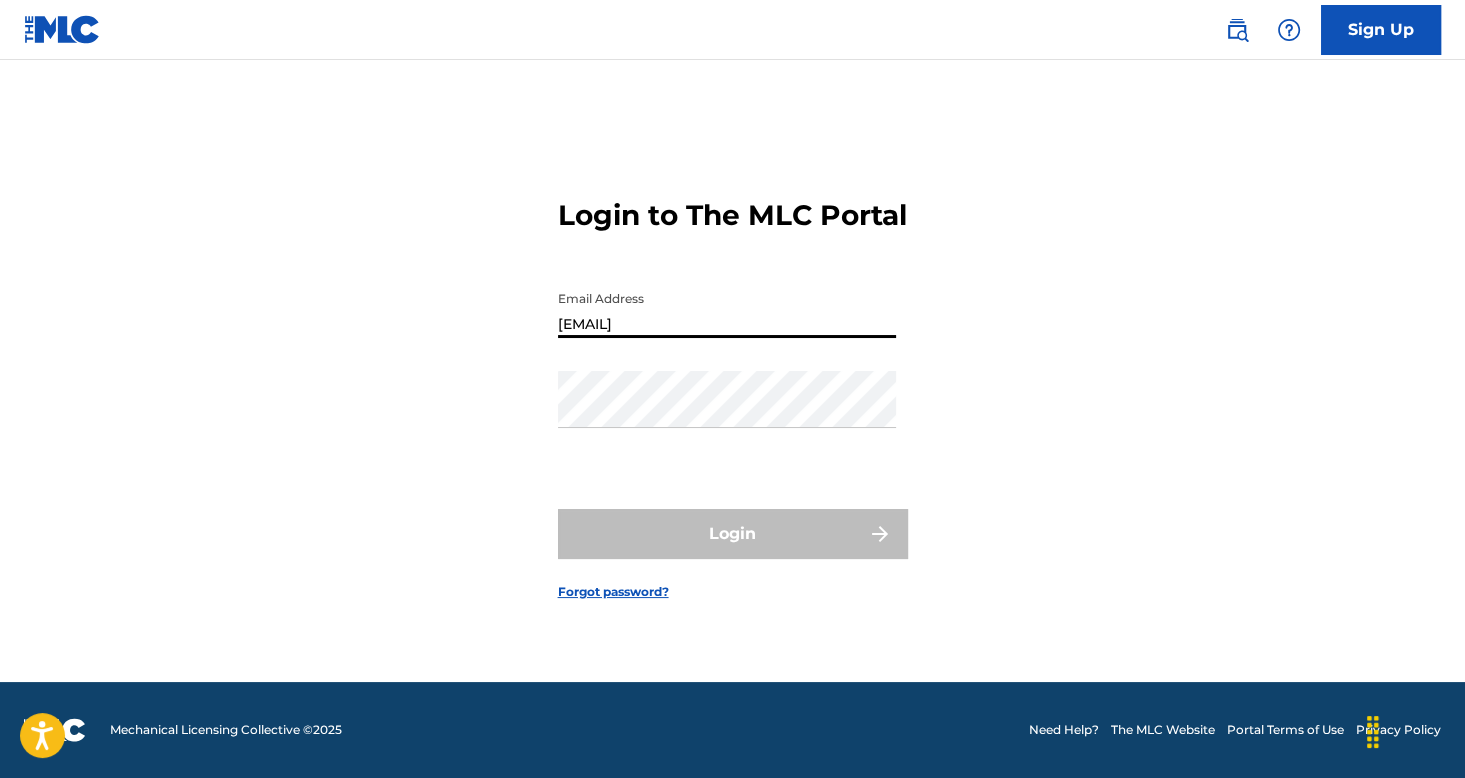 type on "[EMAIL]" 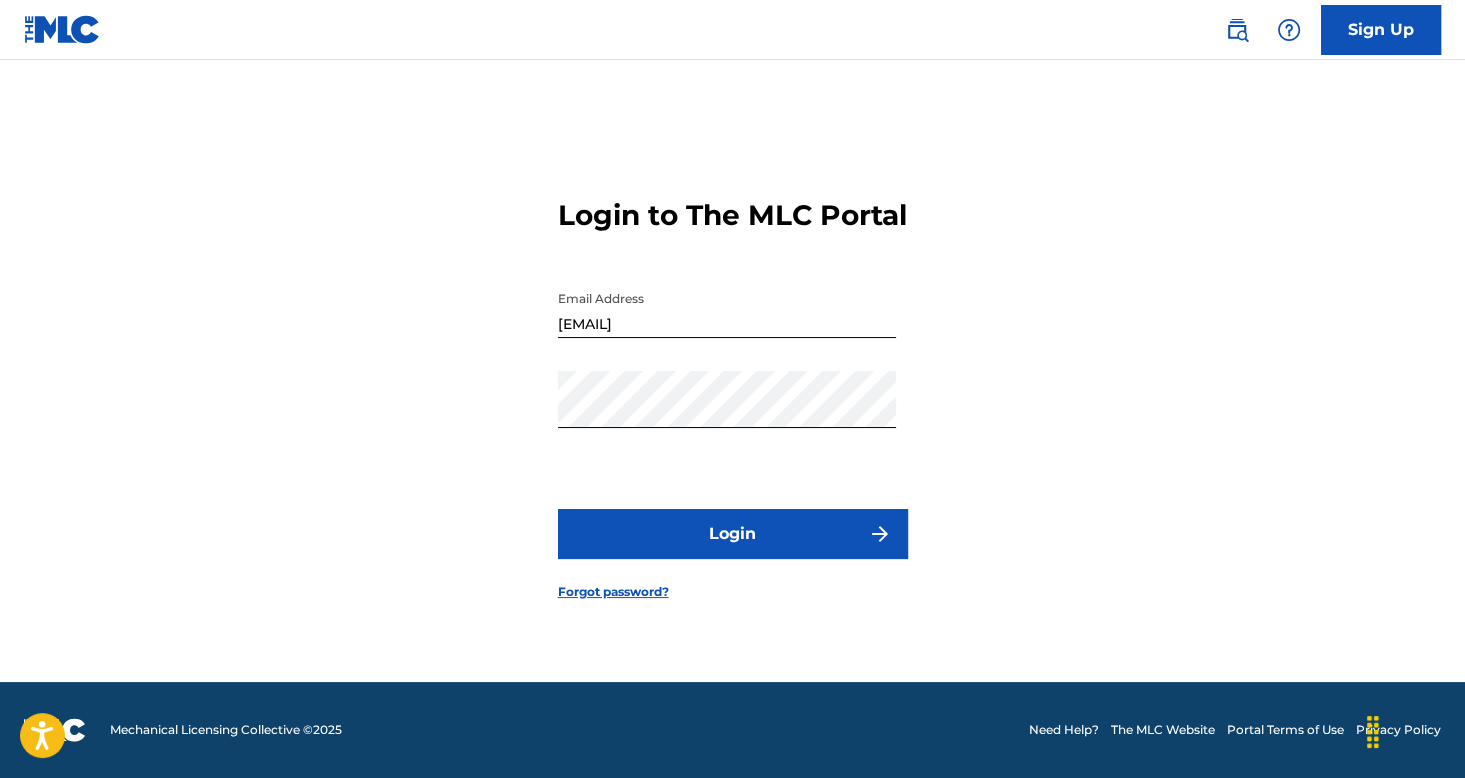 click on "Login" at bounding box center (733, 534) 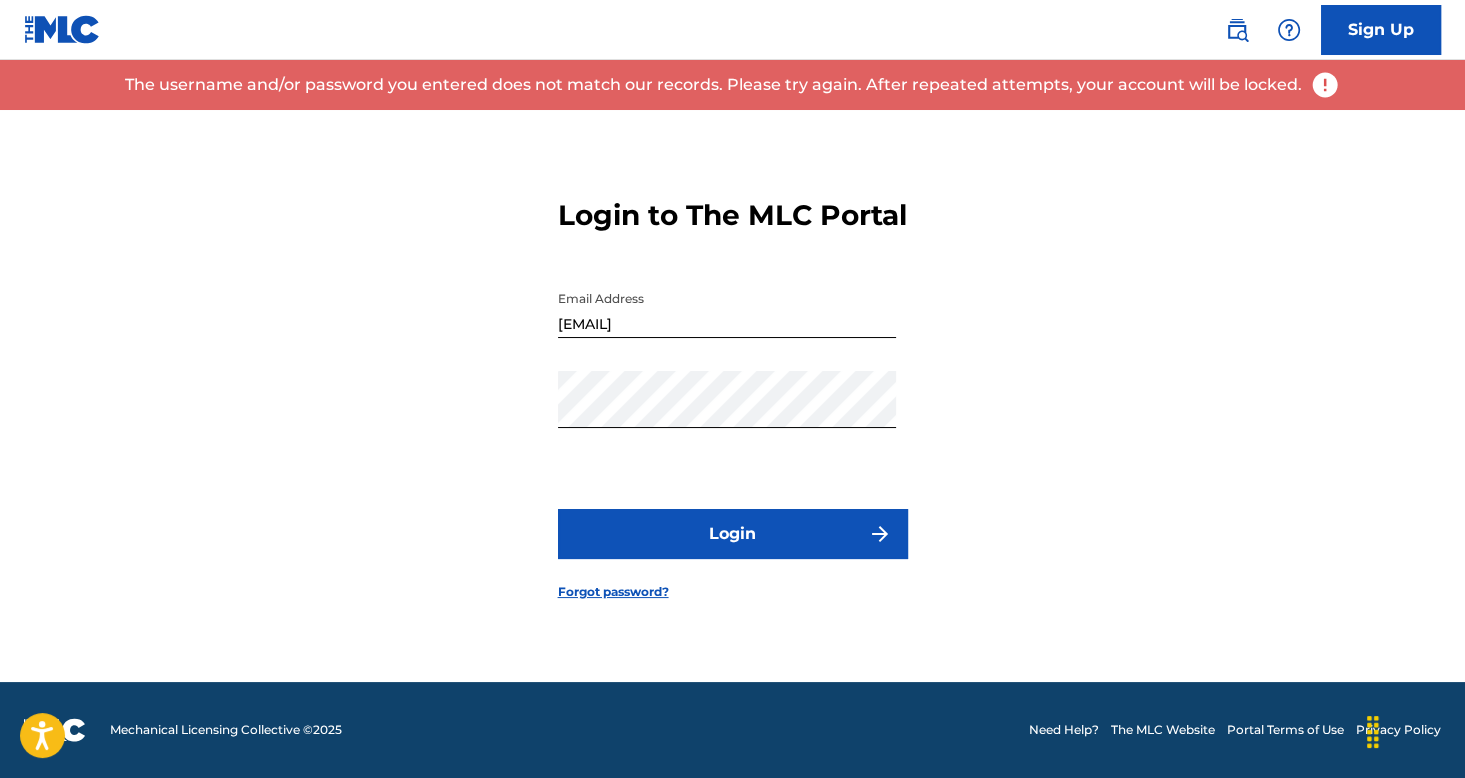 click on "Login" at bounding box center [733, 534] 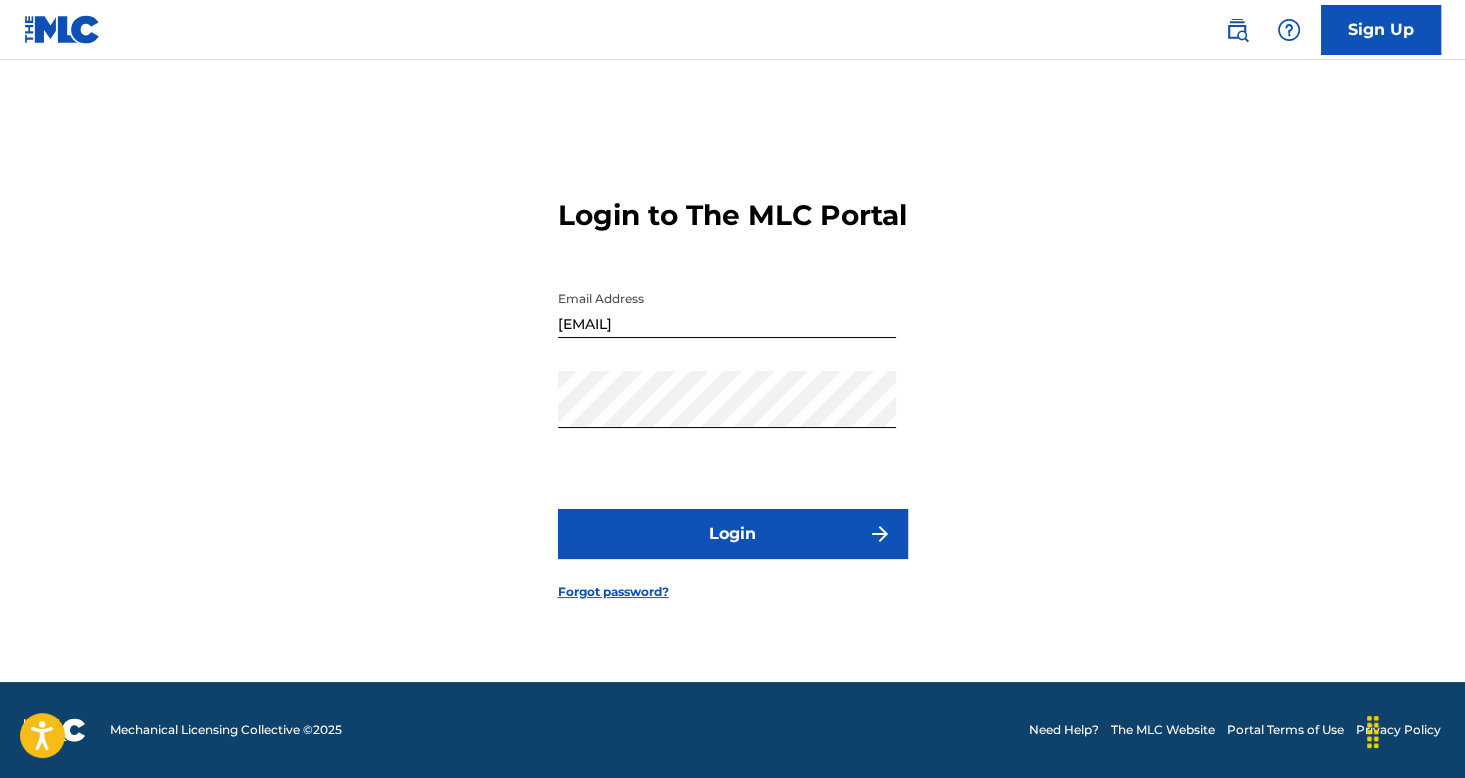 click on "Forgot password?" at bounding box center [613, 592] 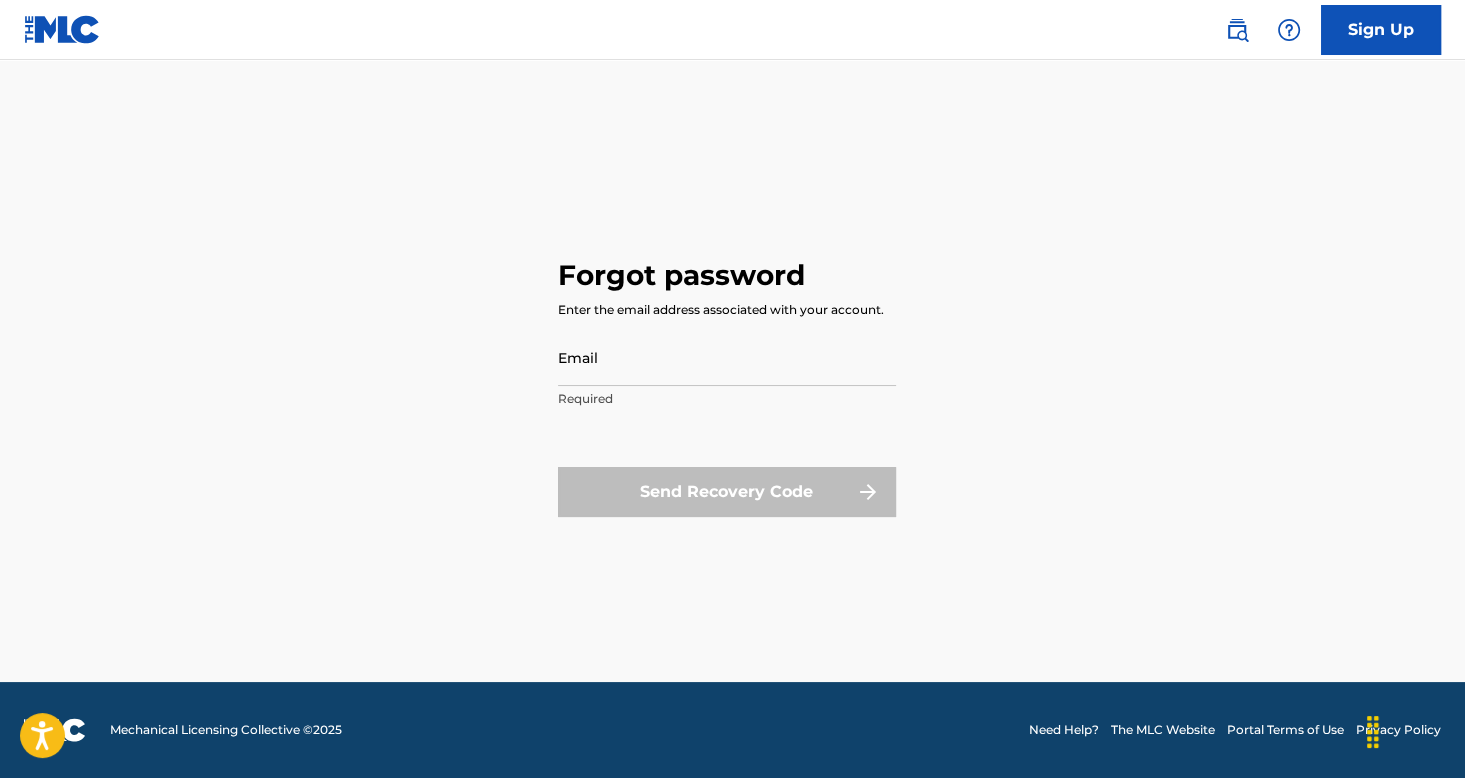 scroll, scrollTop: 0, scrollLeft: 0, axis: both 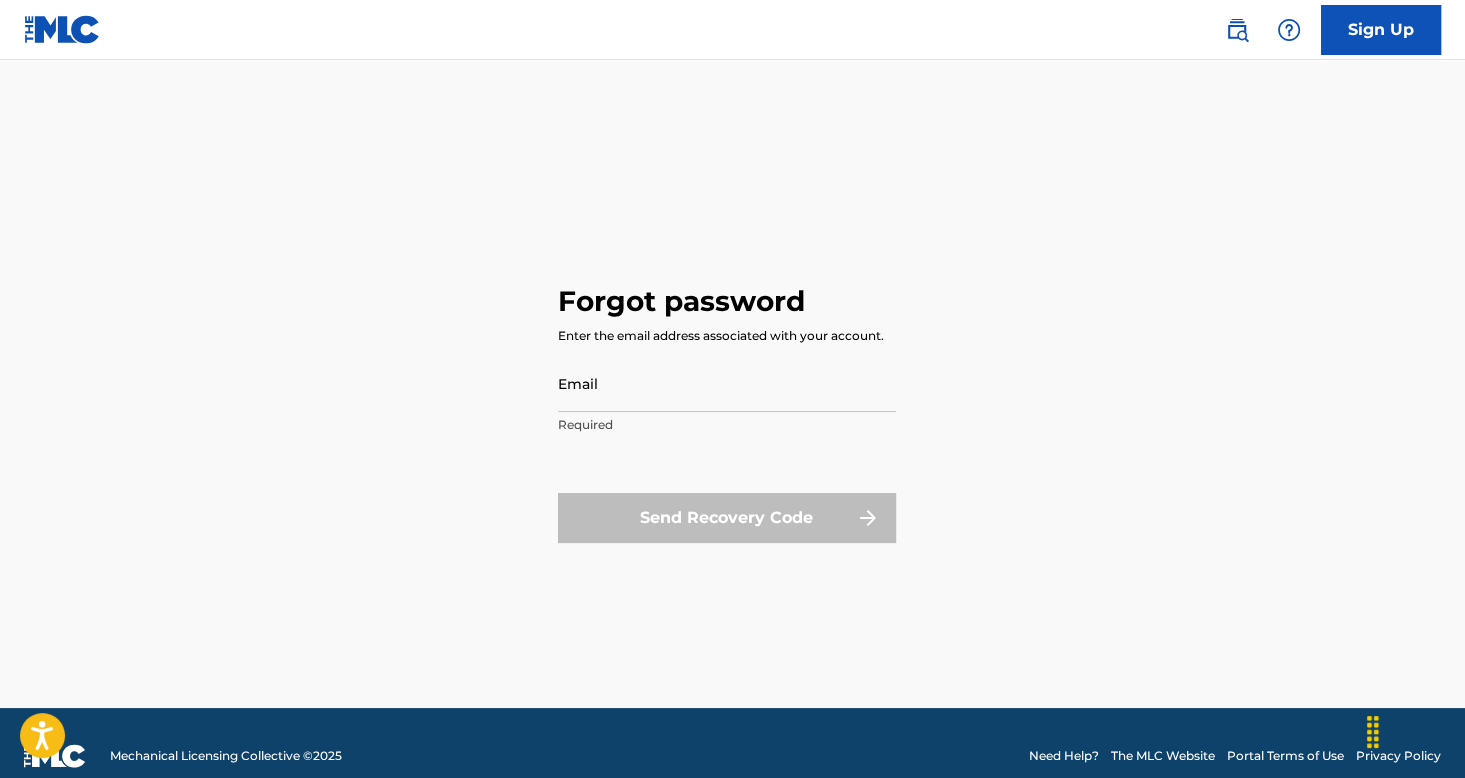 click at bounding box center (1237, 30) 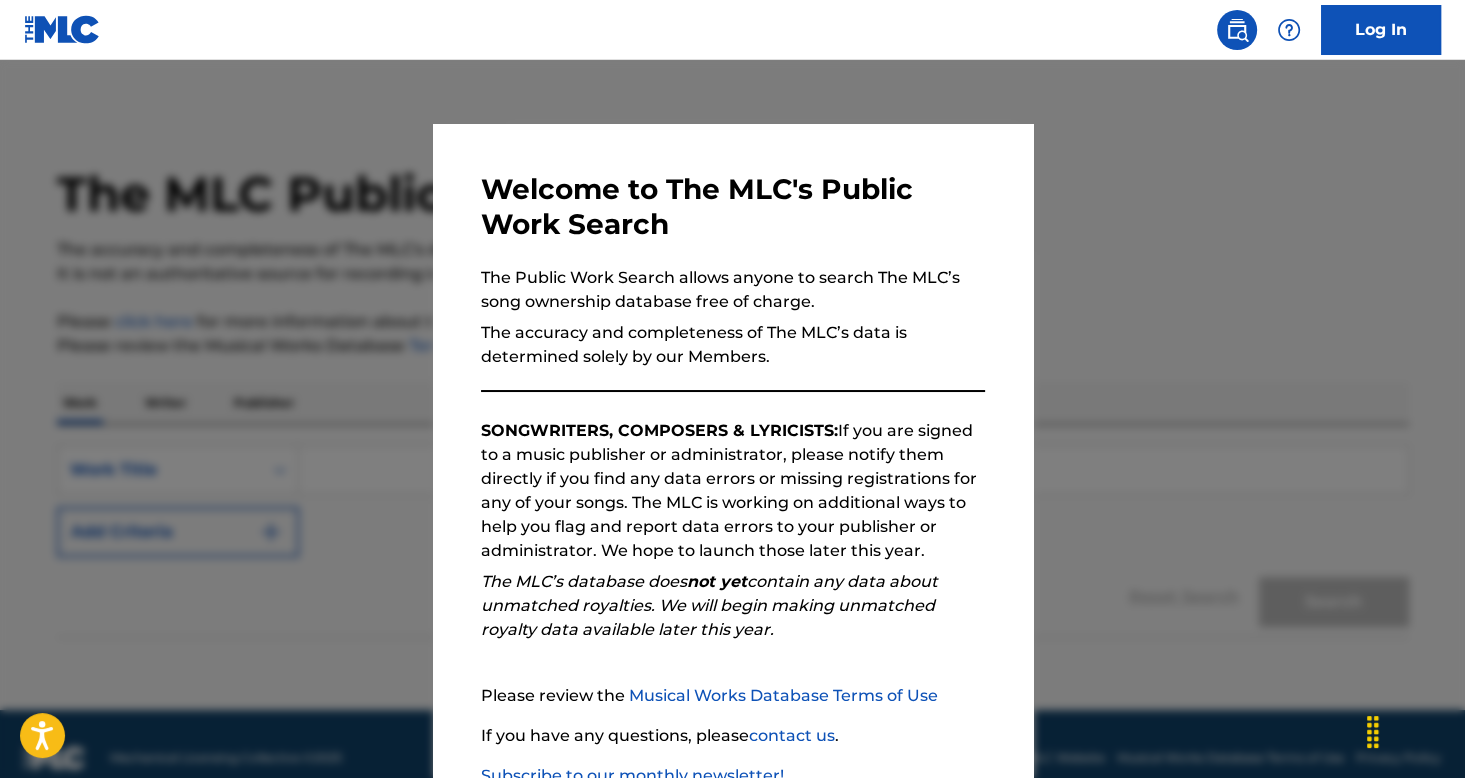 click at bounding box center (732, 449) 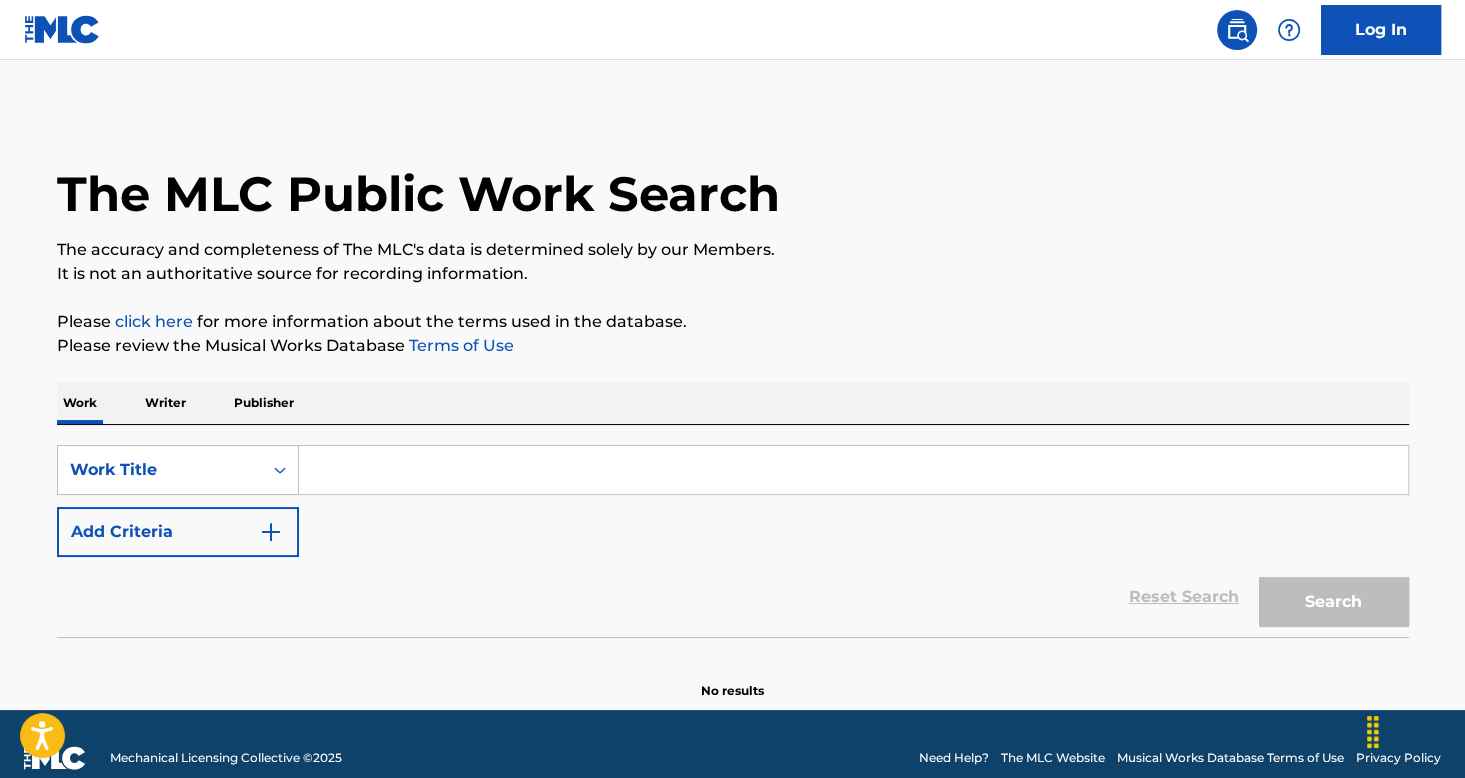 click at bounding box center [1289, 30] 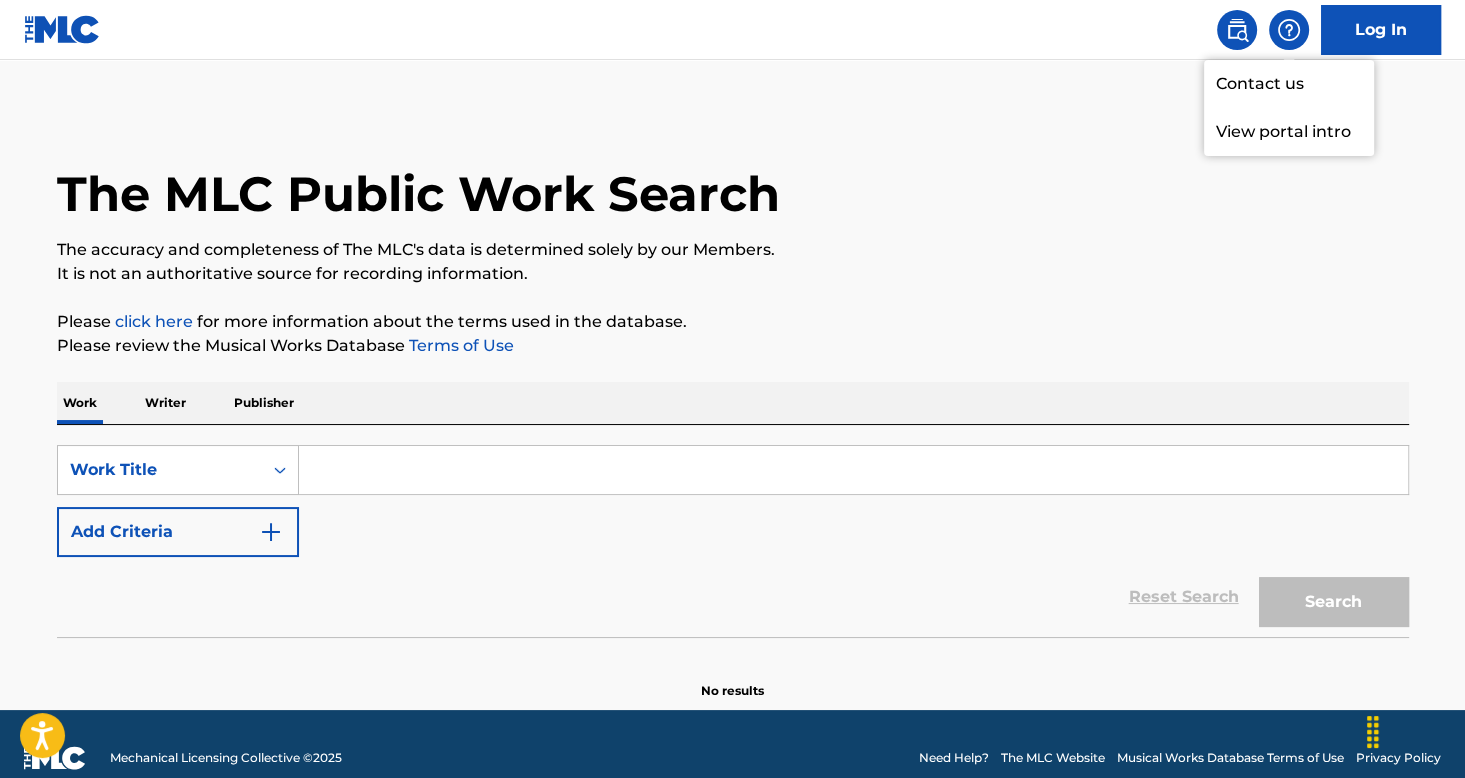 click on "The MLC Public Work Search The accuracy and completeness of The MLC's data is determined solely by our Members. It is not an authoritative source for recording information. Please   click here   for more information about the terms used in the database. Please review the Musical Works Database   Terms of Use Work Writer Publisher SearchWithCriteria[HASH] Work Title Add Criteria Reset Search Search No results" at bounding box center (733, 405) 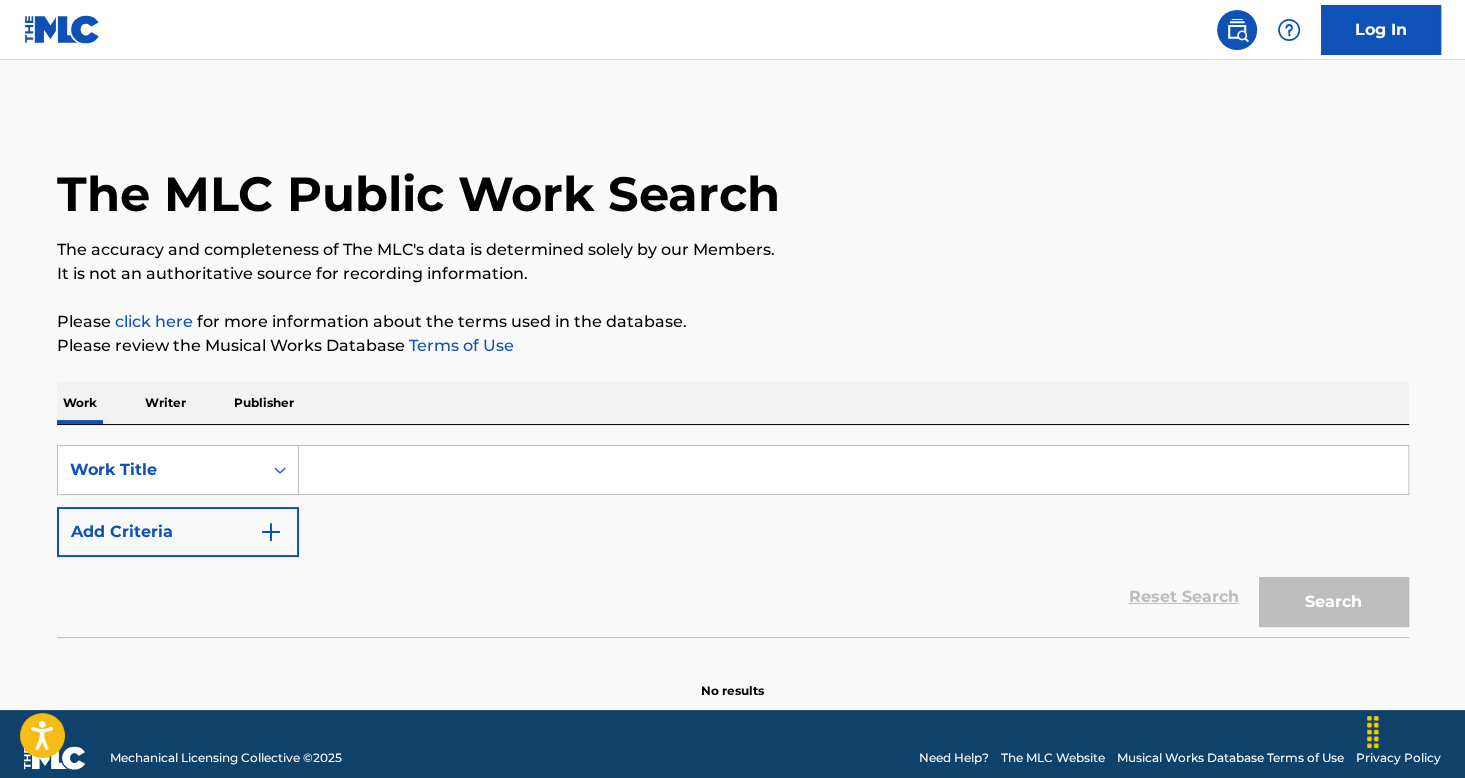 click on "Log In" at bounding box center [1381, 30] 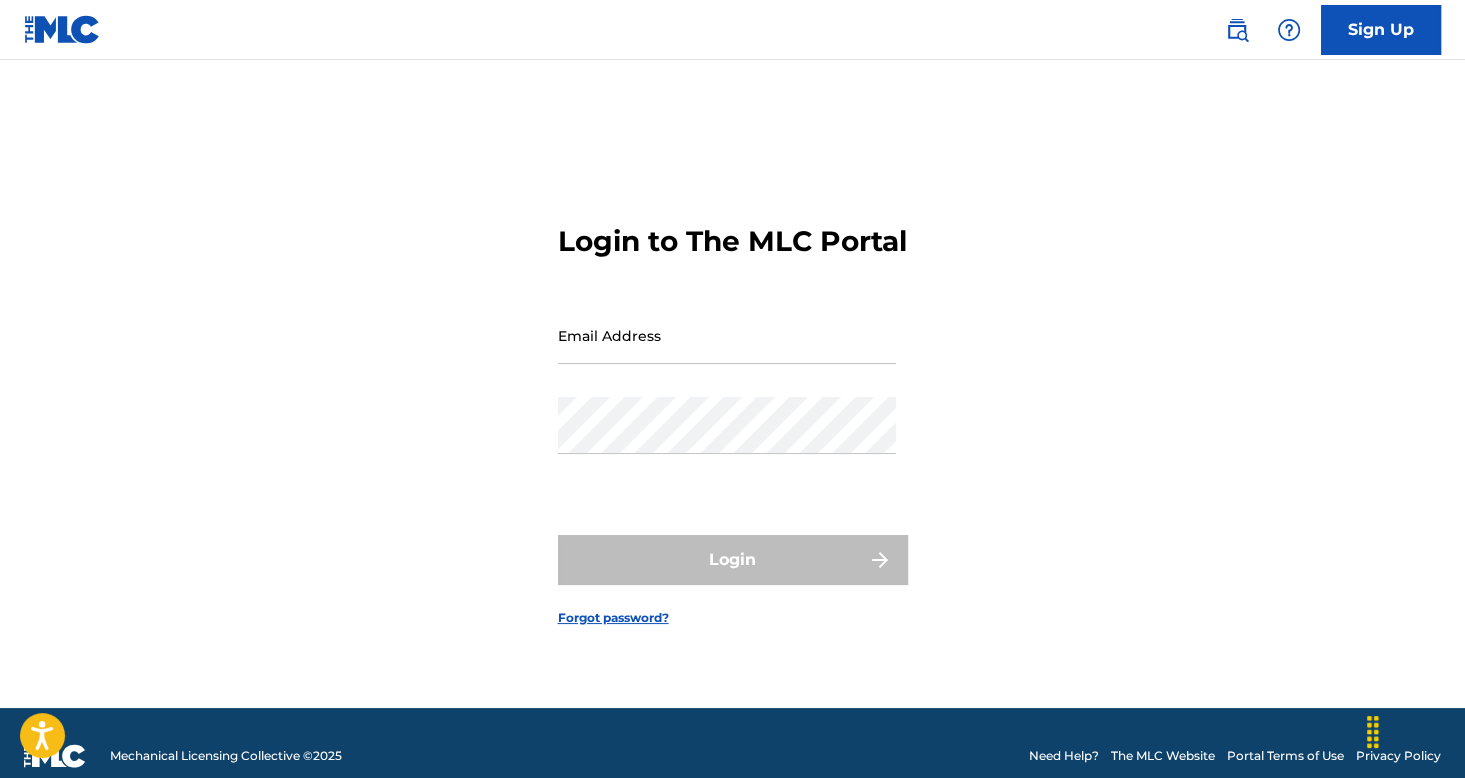 click on "Login" at bounding box center (733, 560) 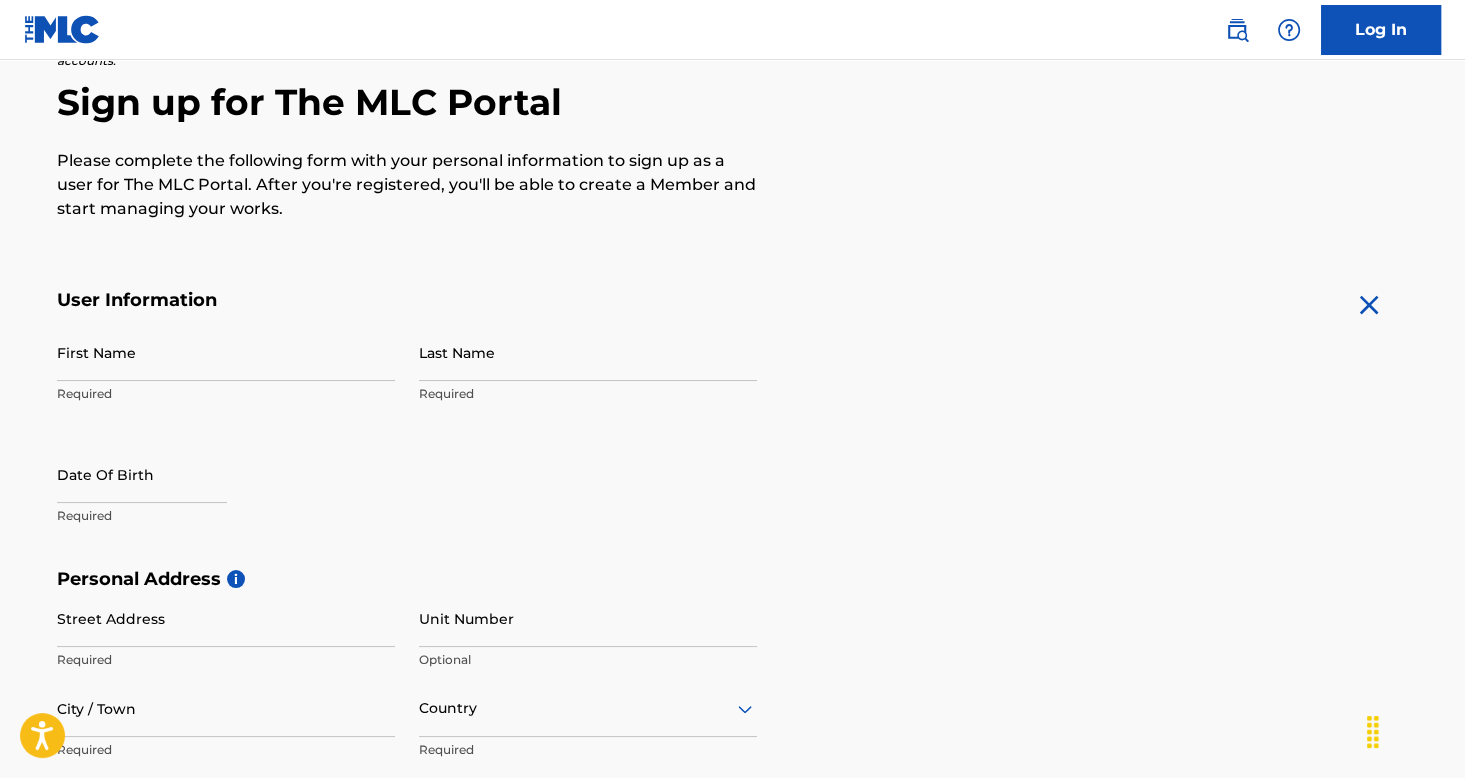 scroll, scrollTop: 200, scrollLeft: 0, axis: vertical 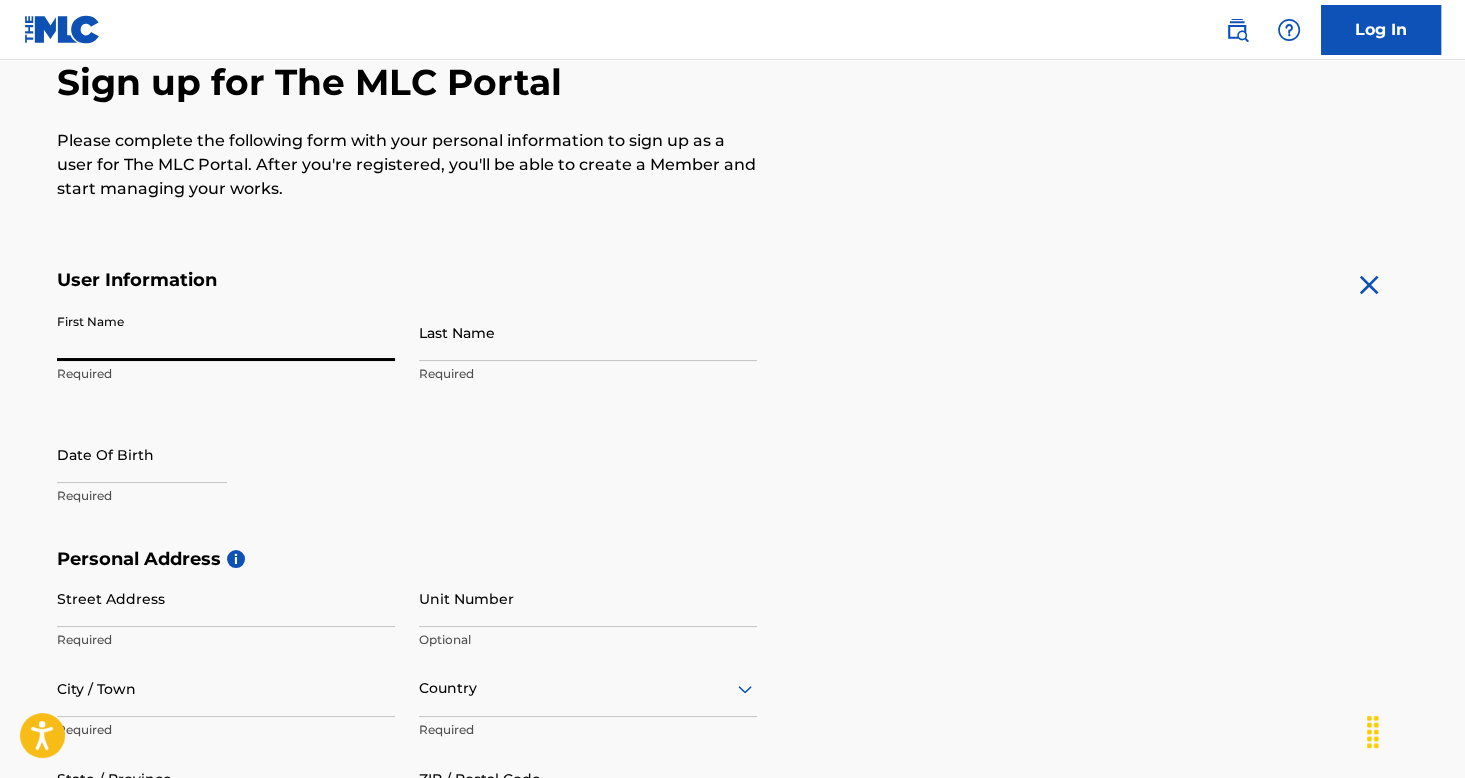 click on "First Name" at bounding box center [226, 332] 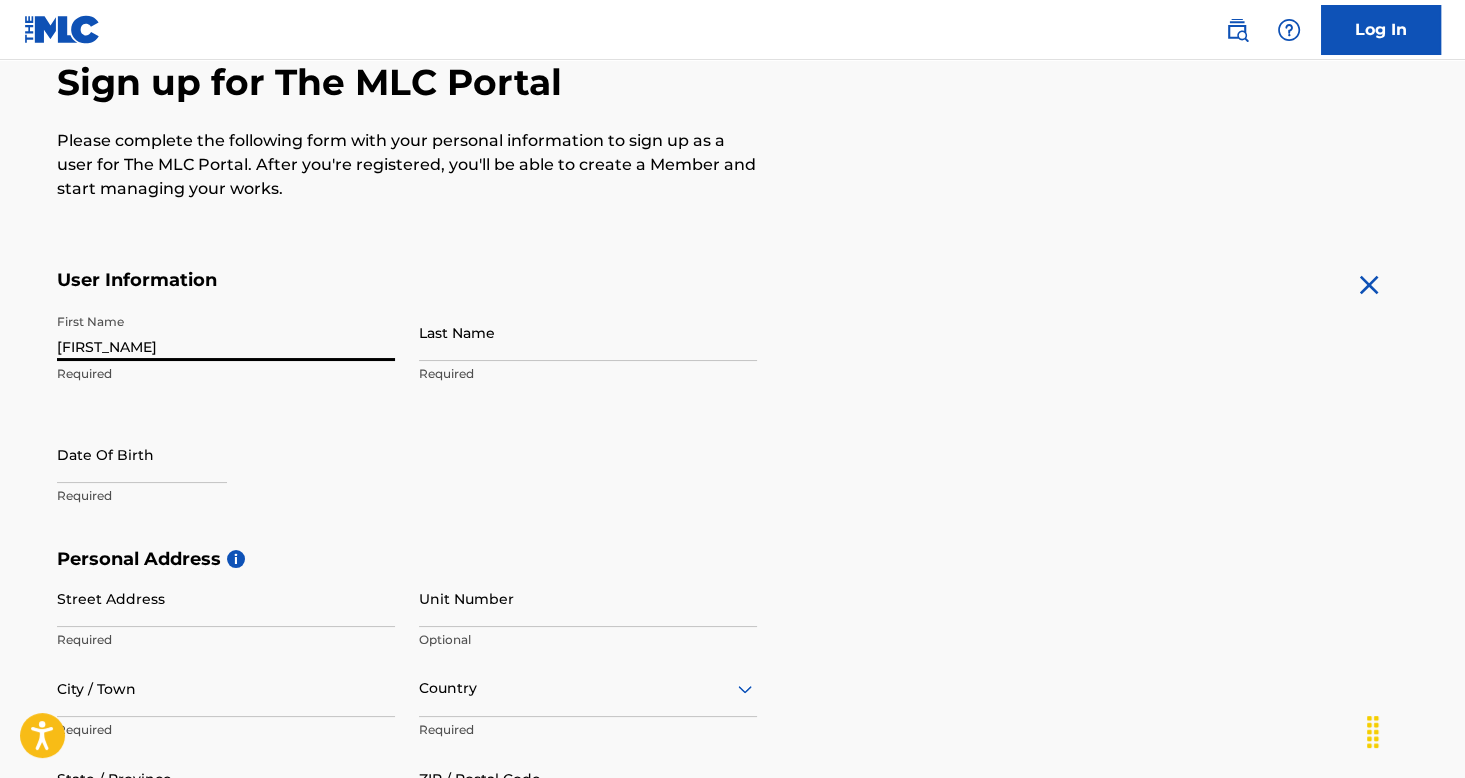 type on "[FIRST_NAME]" 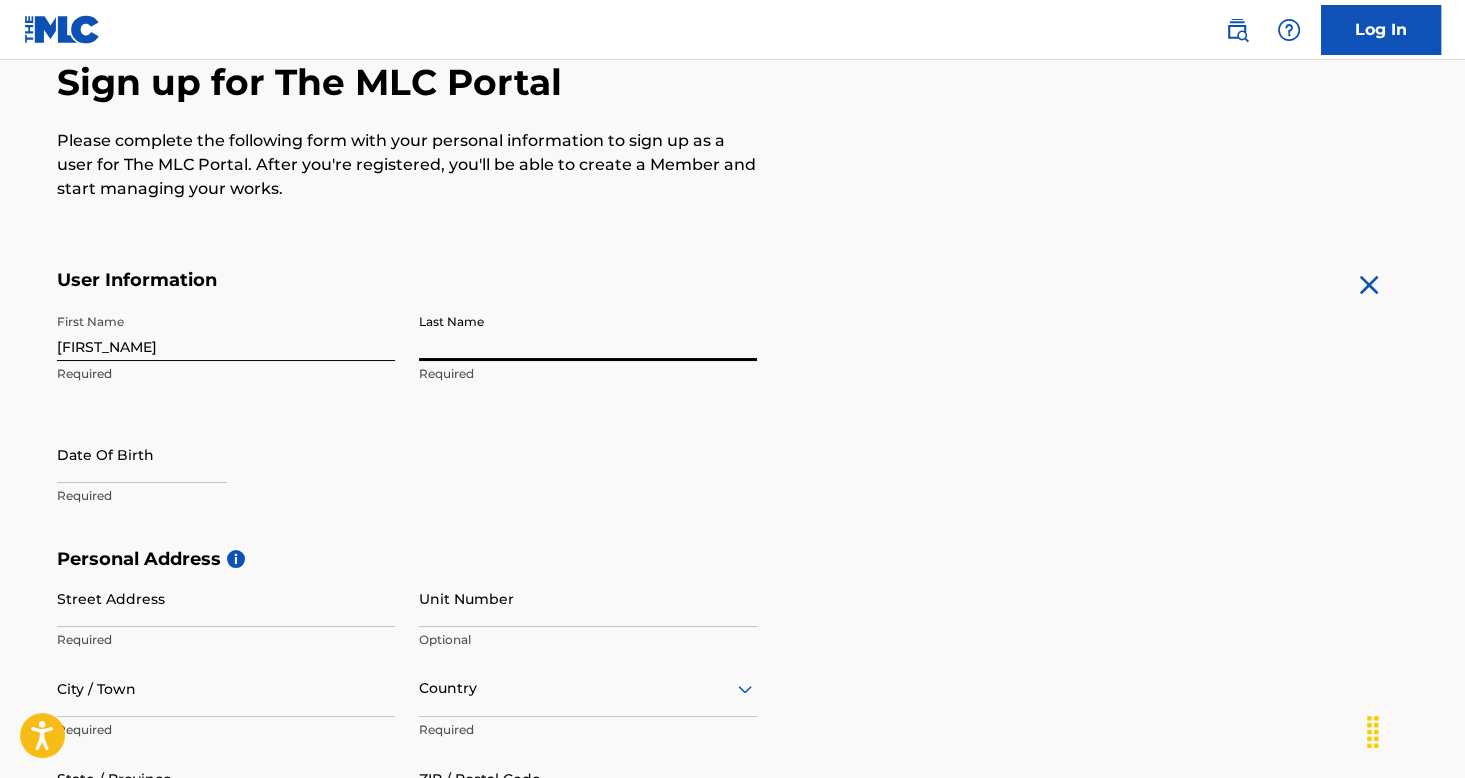 click on "Last Name" at bounding box center (588, 332) 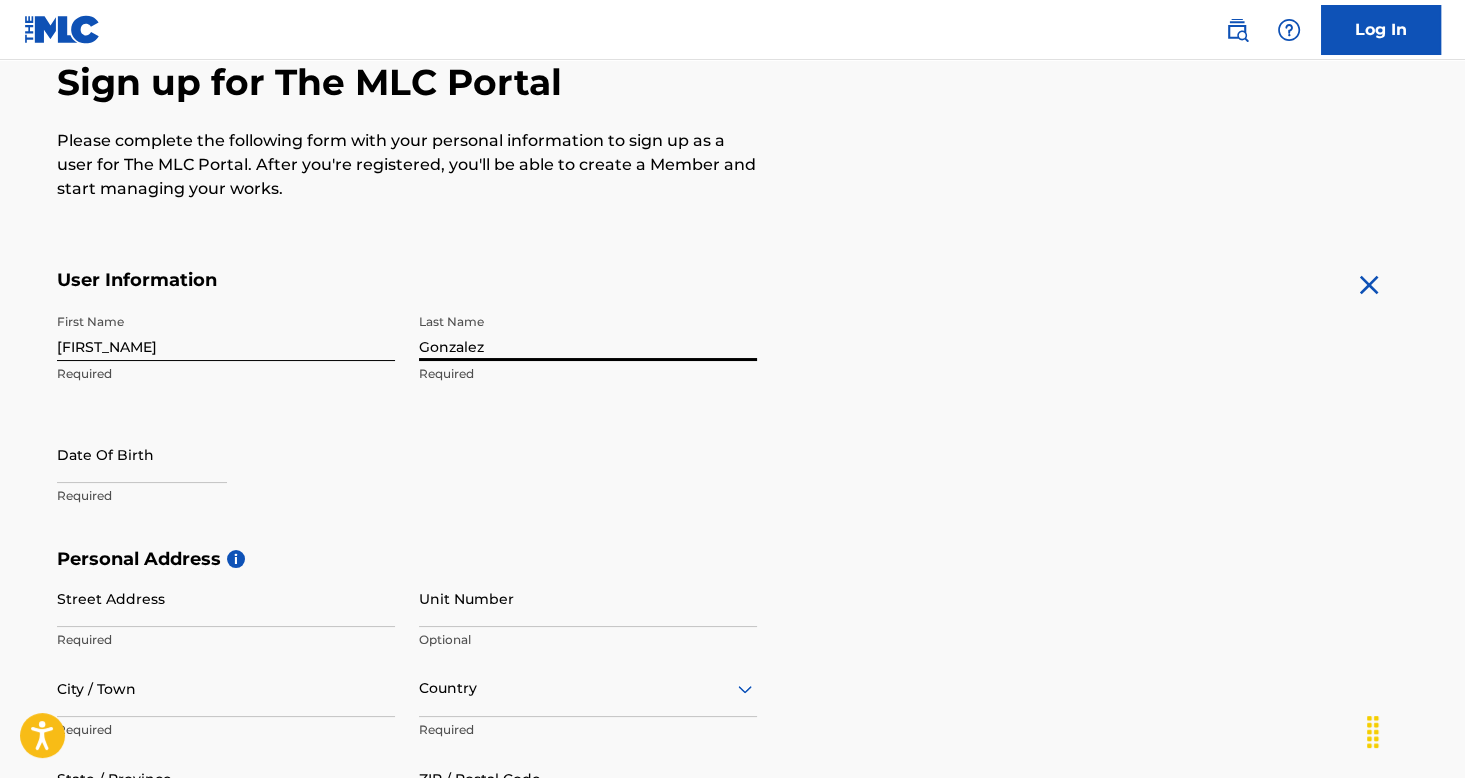 type on "Gonzalez" 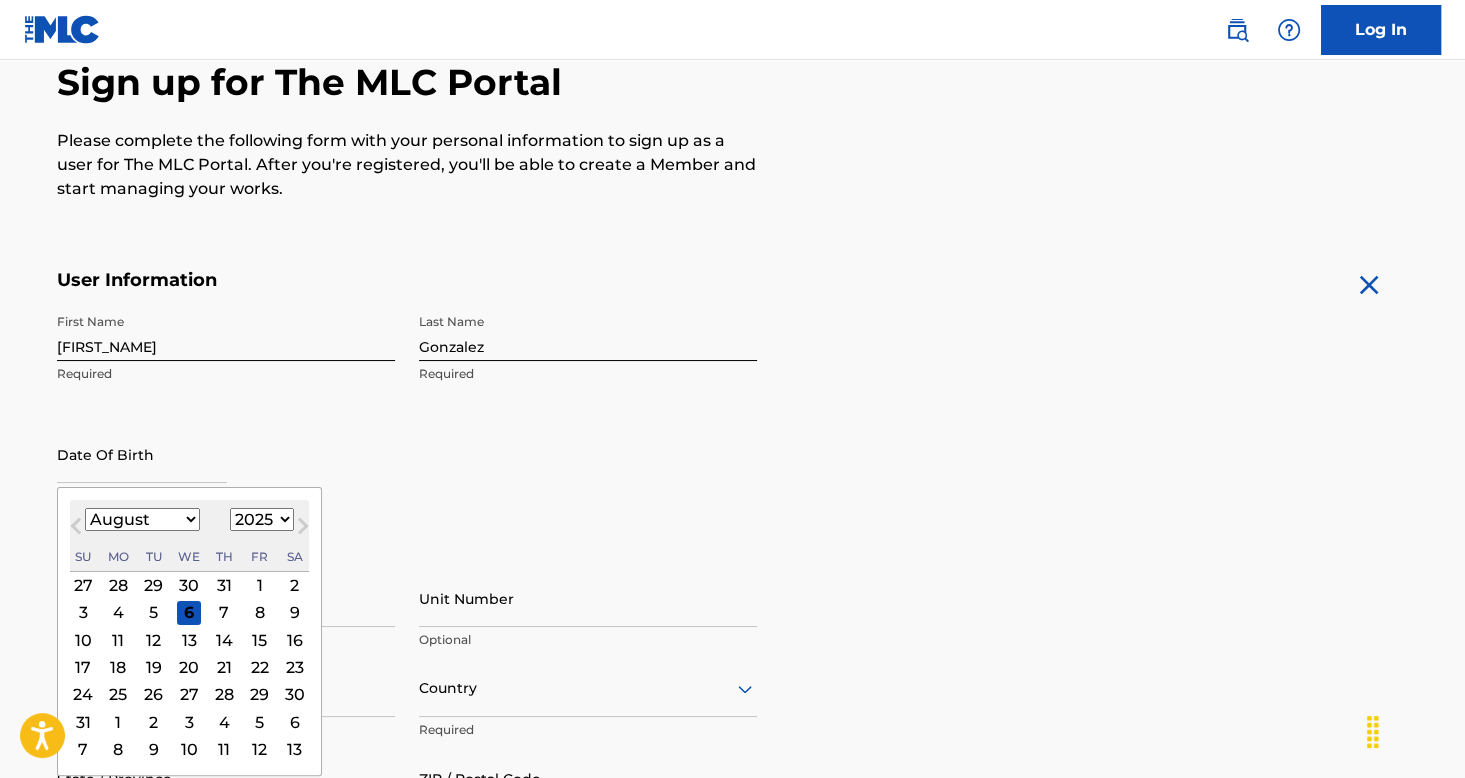 click at bounding box center (142, 454) 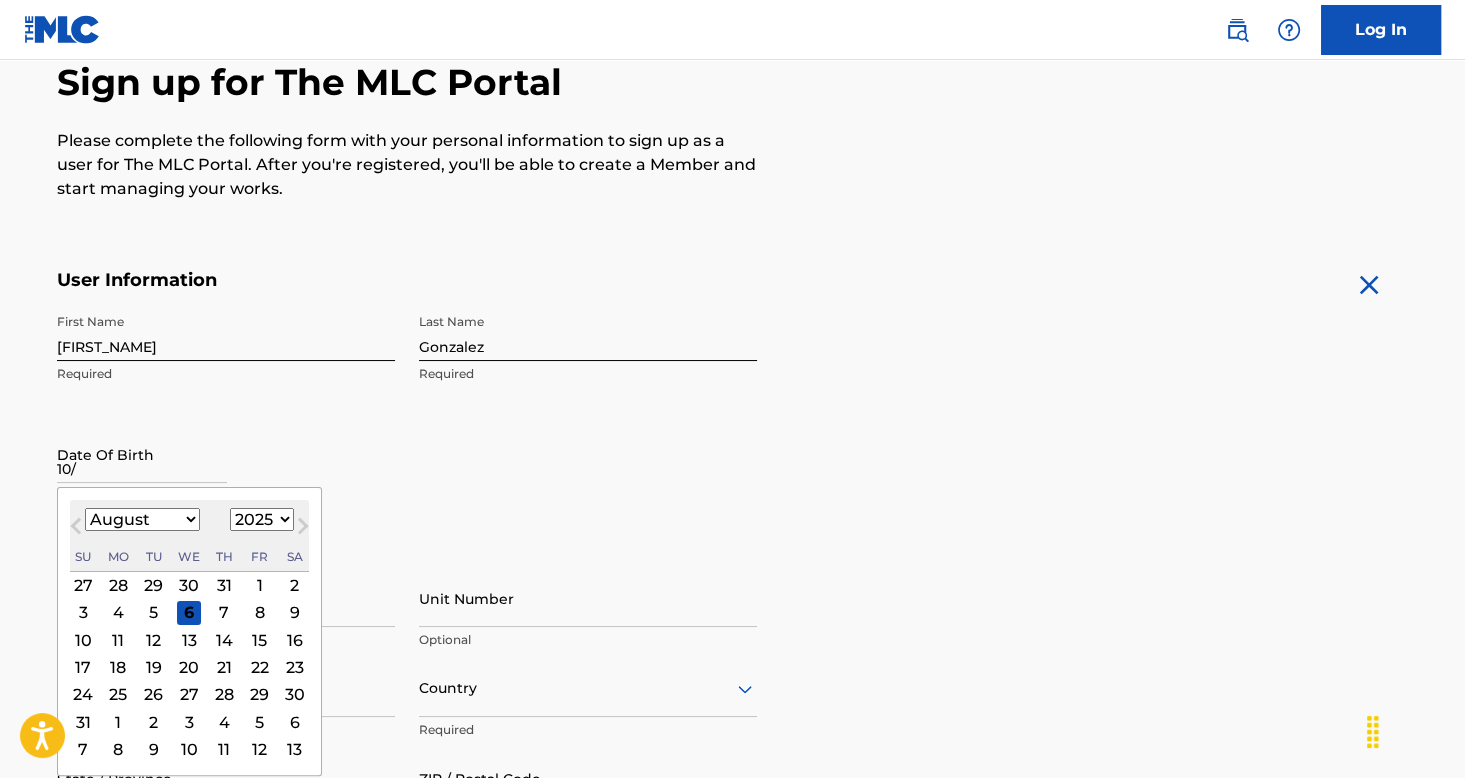 type on "10/" 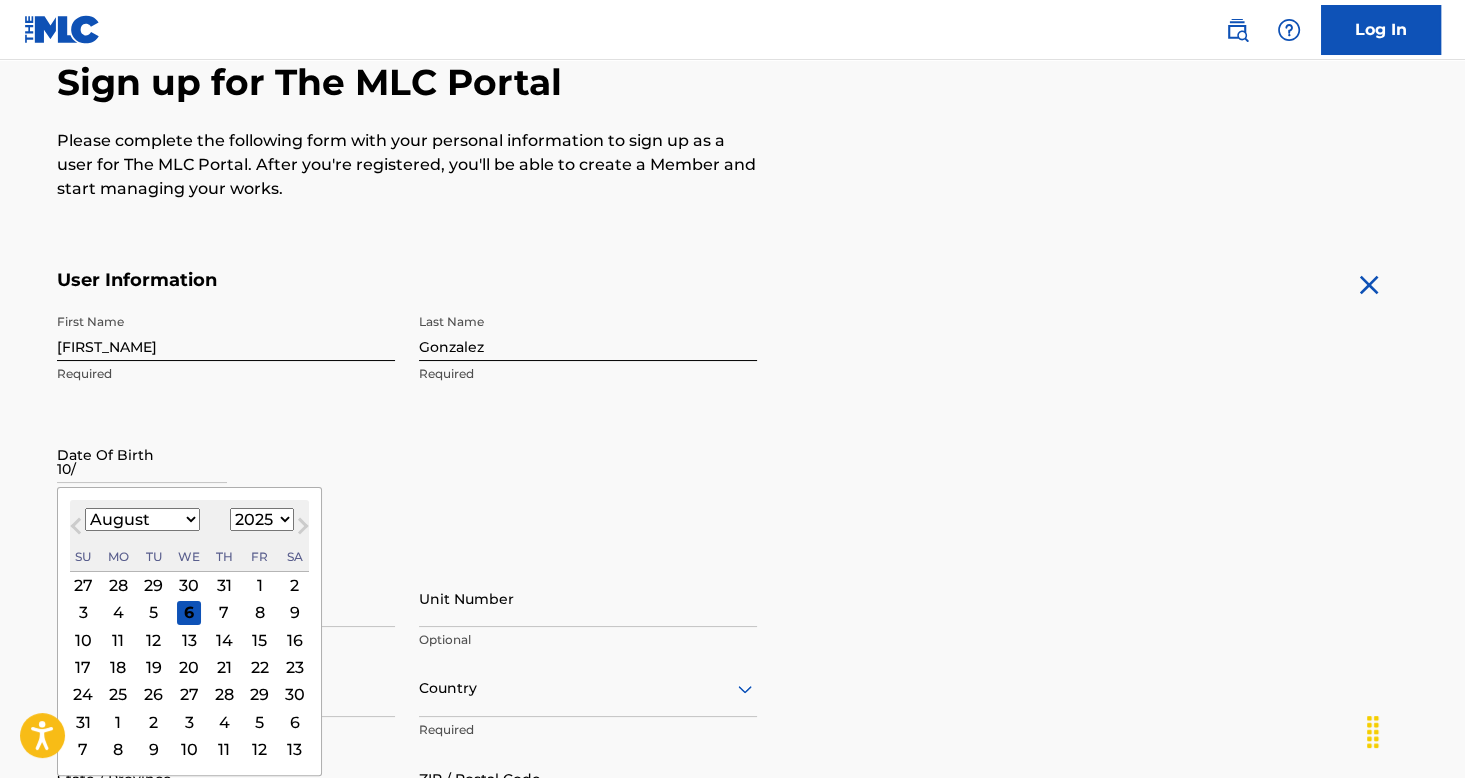 select on "5" 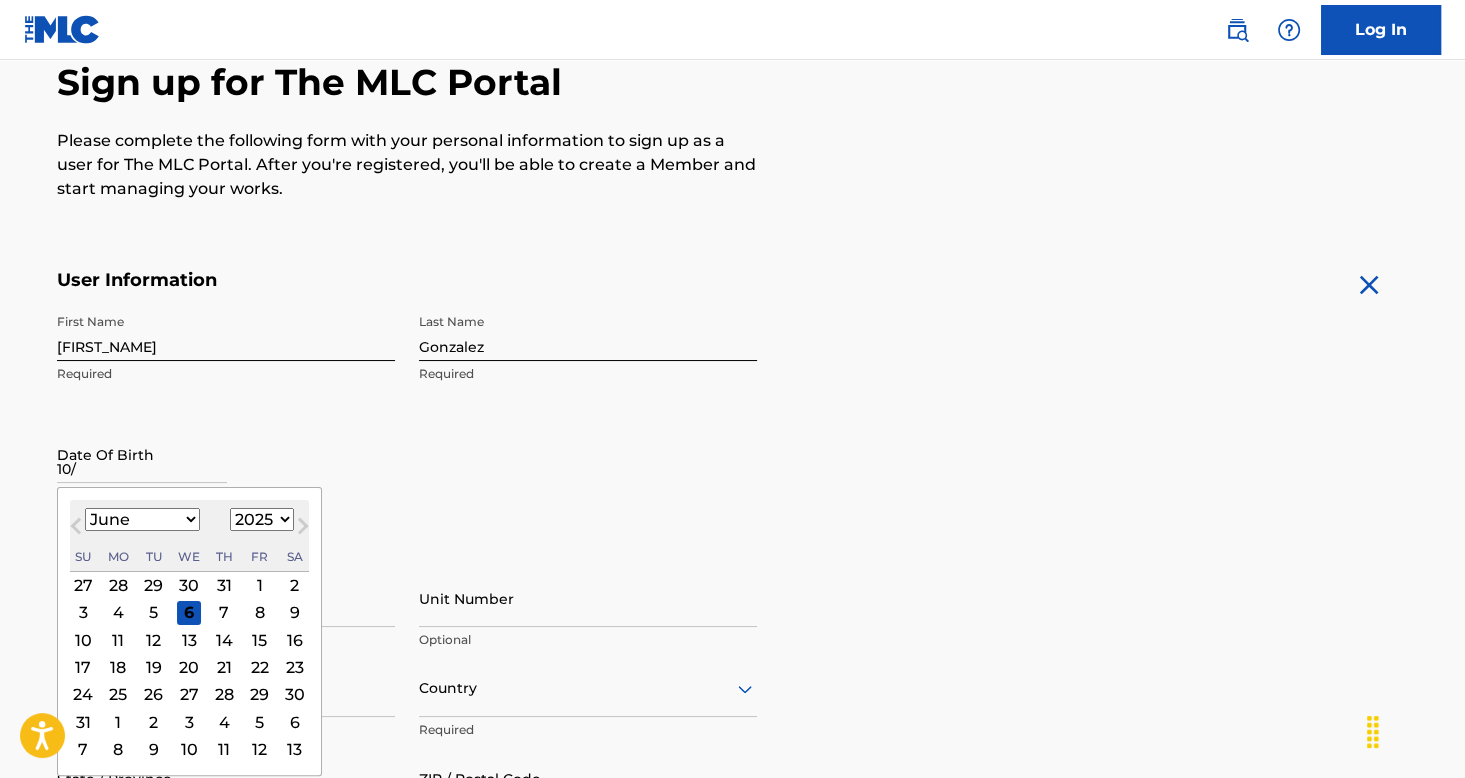 click on "January February March April May June July August September October November December" at bounding box center [142, 519] 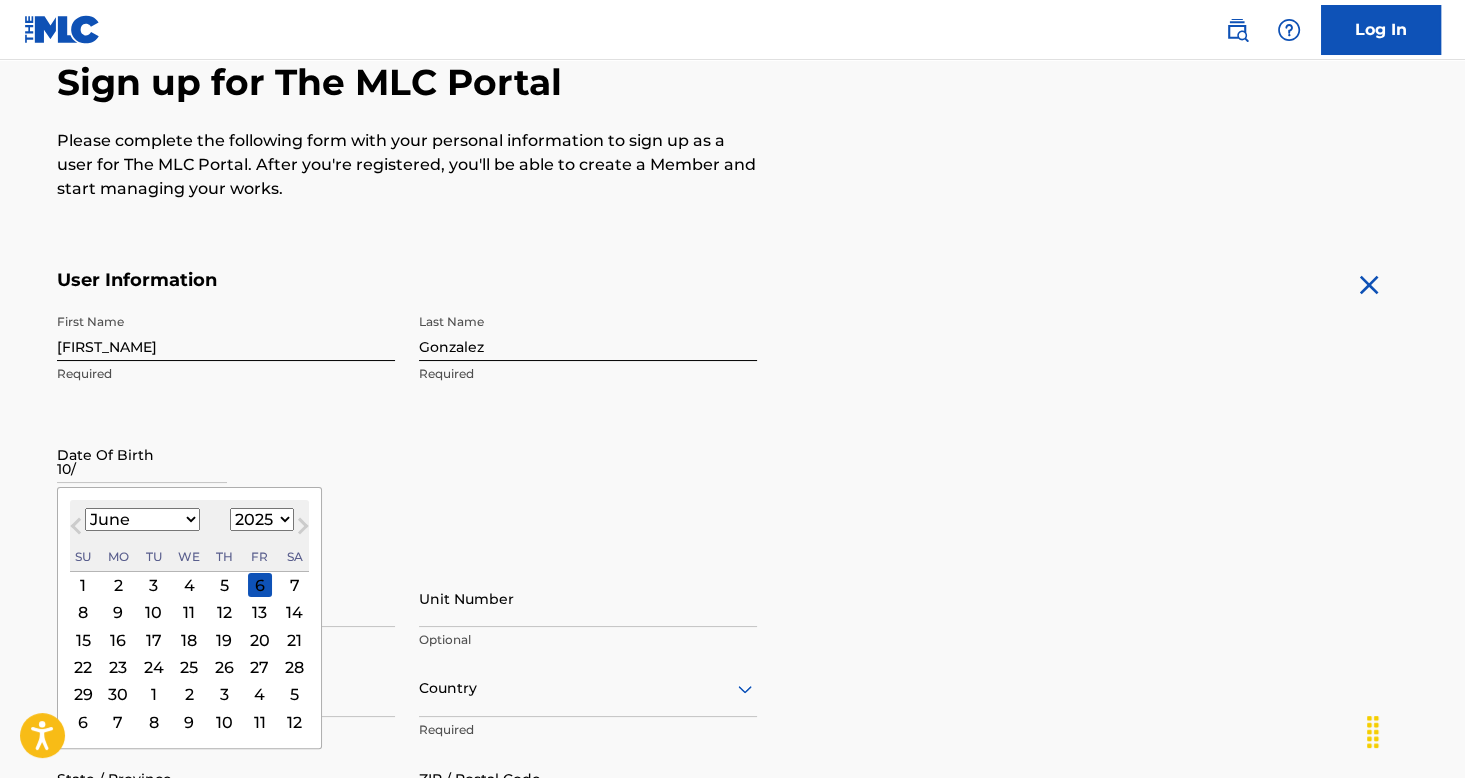 click on "10" at bounding box center [154, 613] 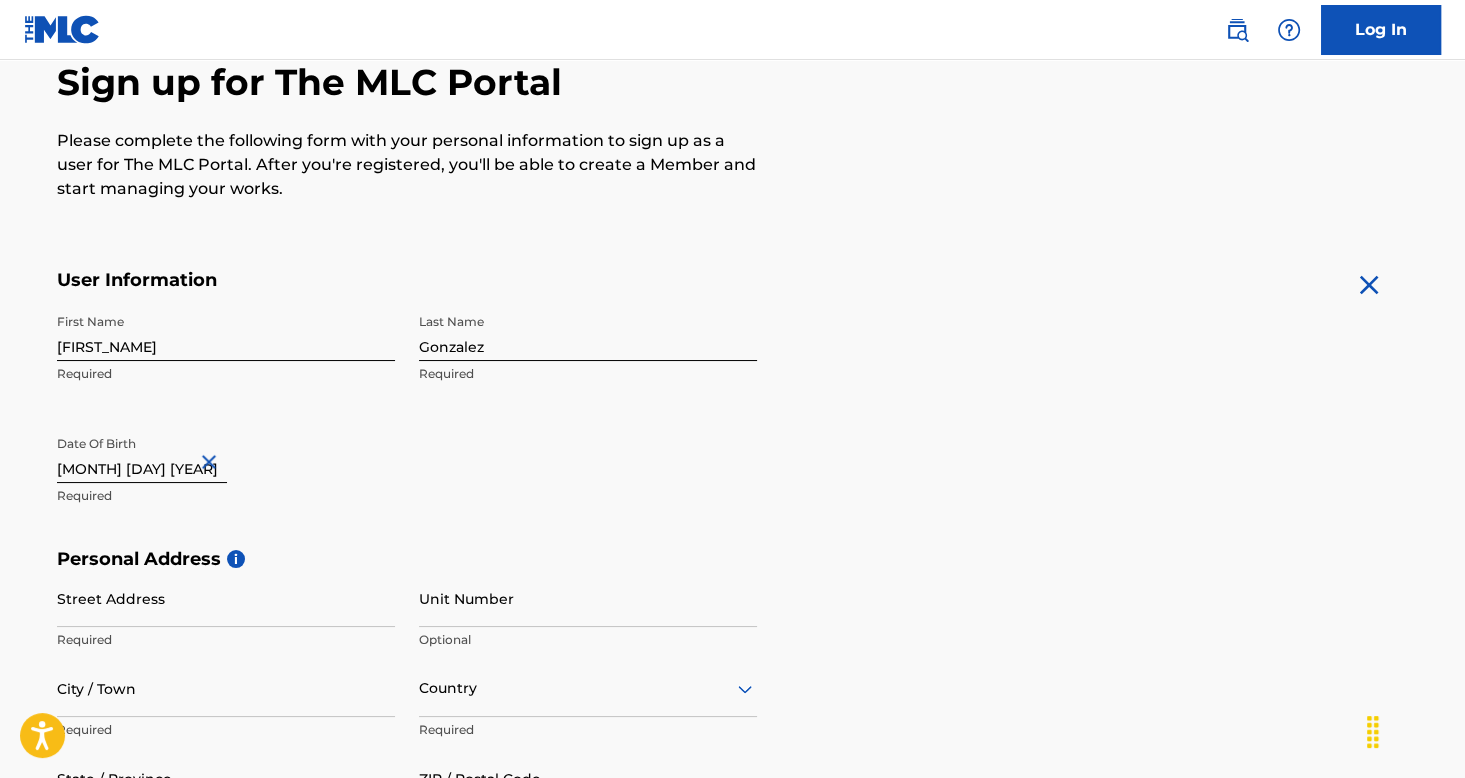 click on "[MONTH] [DAY] [YEAR]" at bounding box center (142, 454) 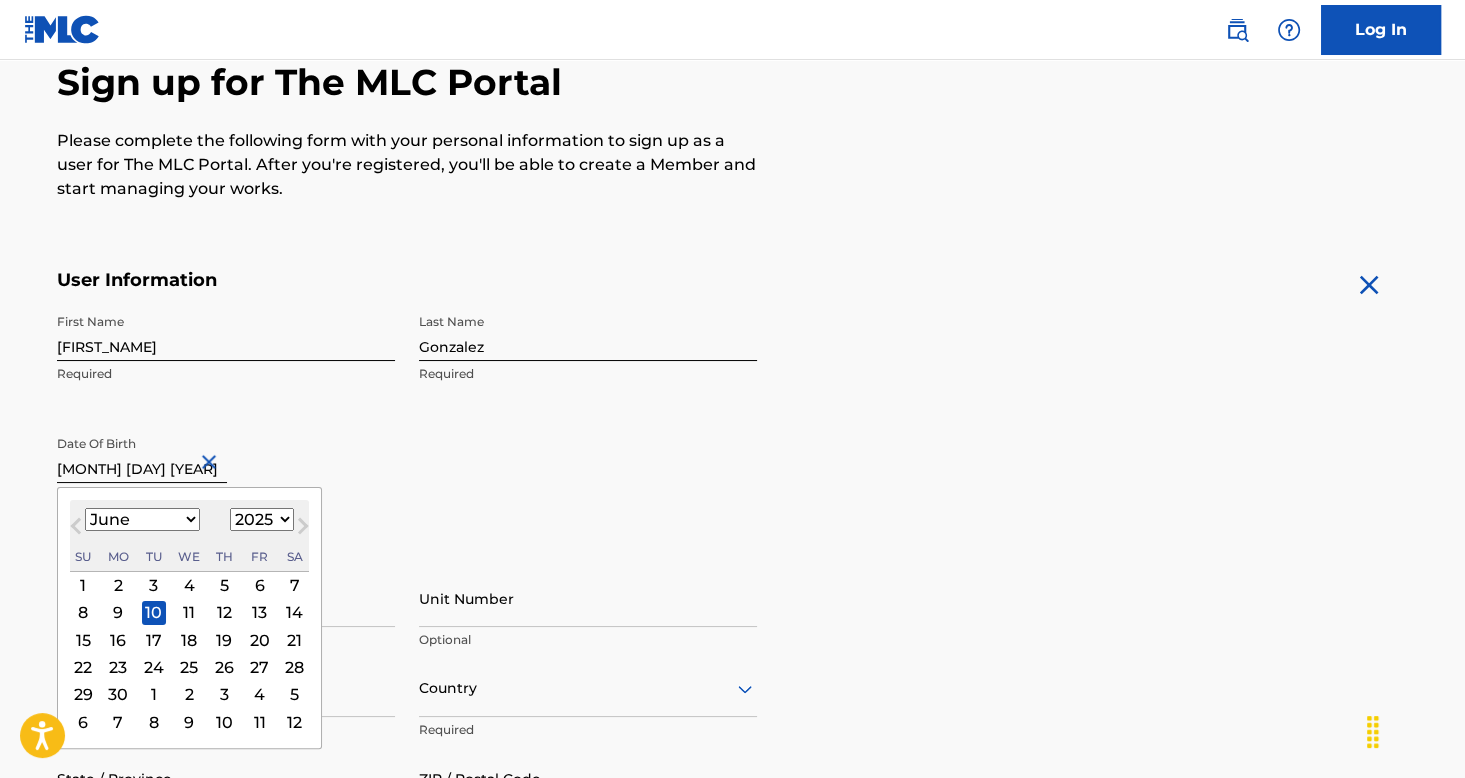 click on "[MONTH] [DAY] [YEAR]" at bounding box center [142, 454] 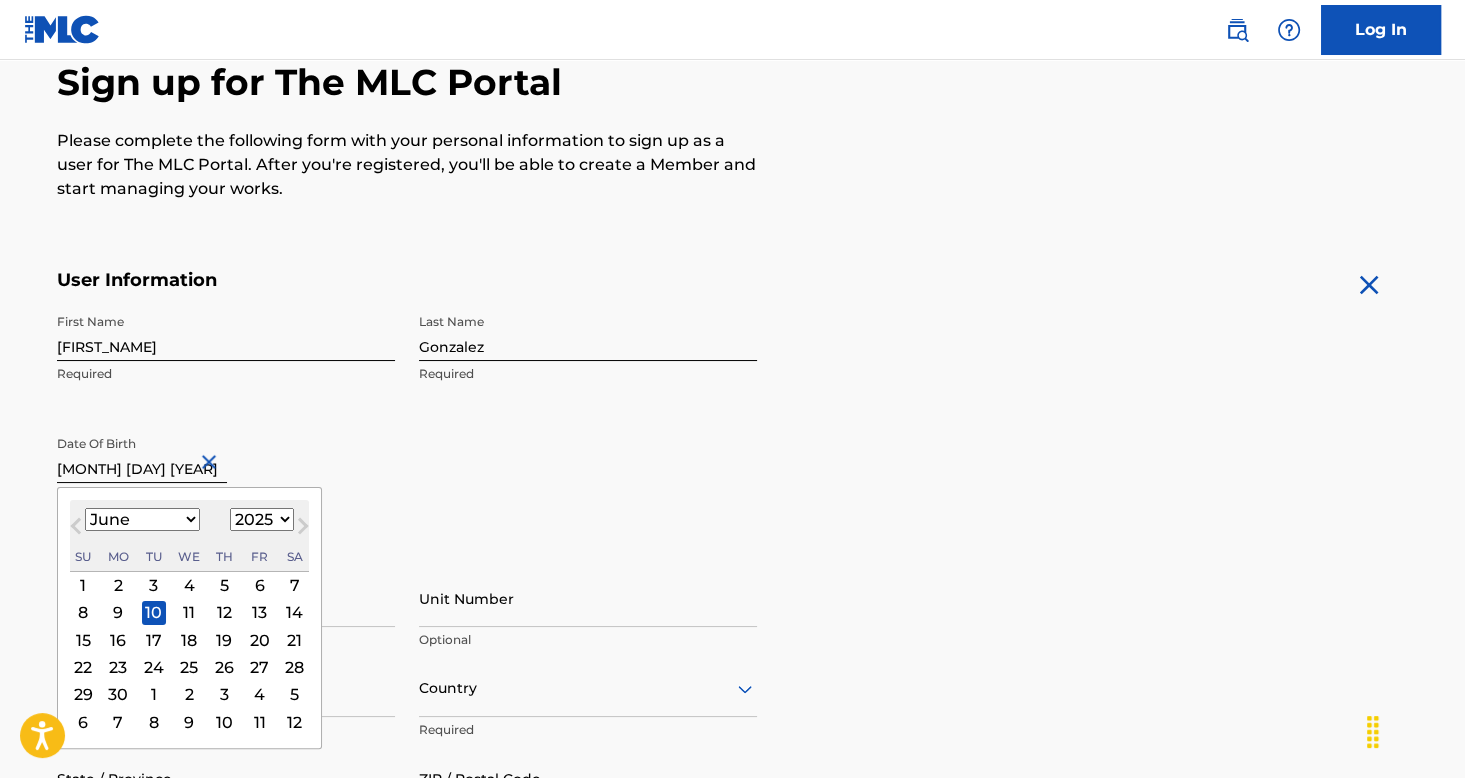 type on "[MONTH] [DAY] [YEAR]" 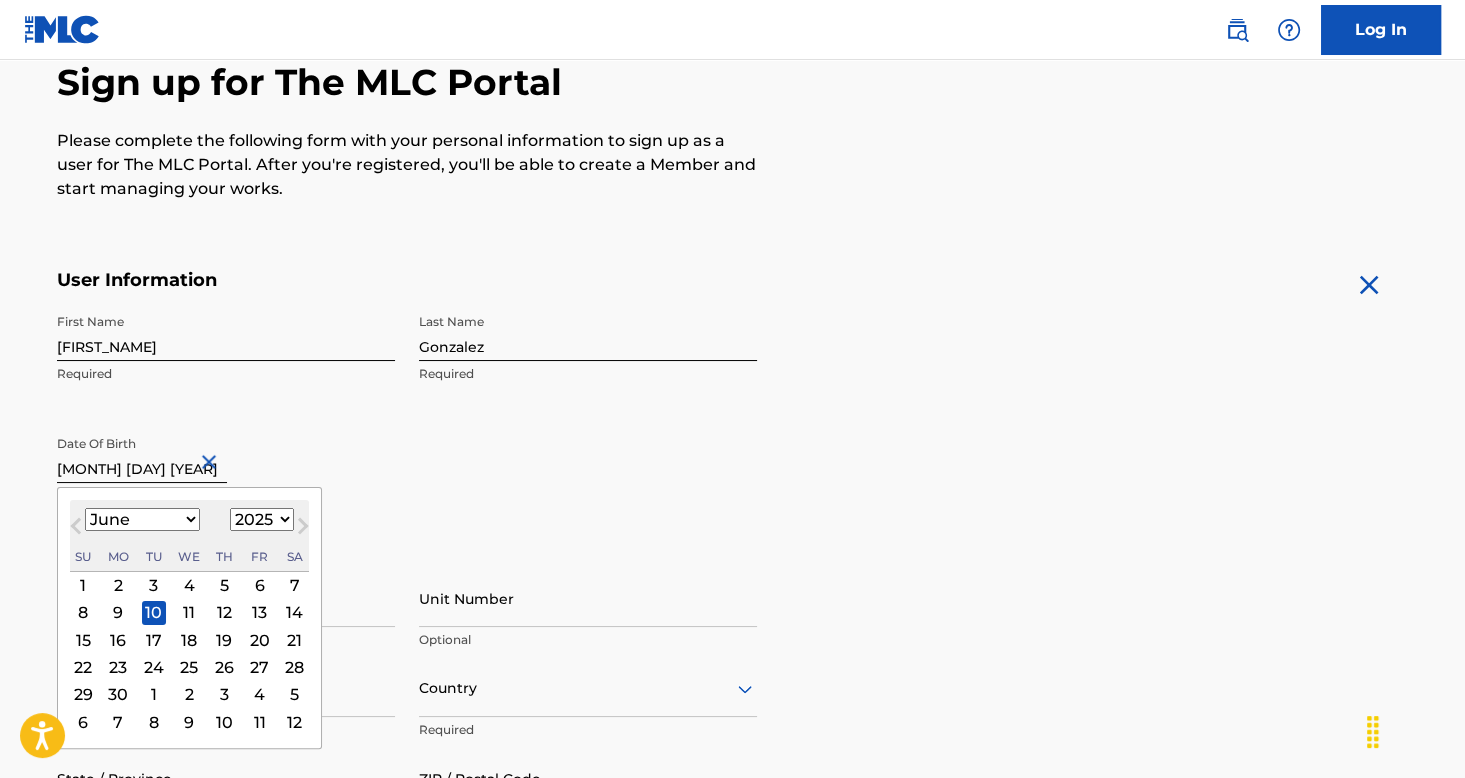 select on "1980" 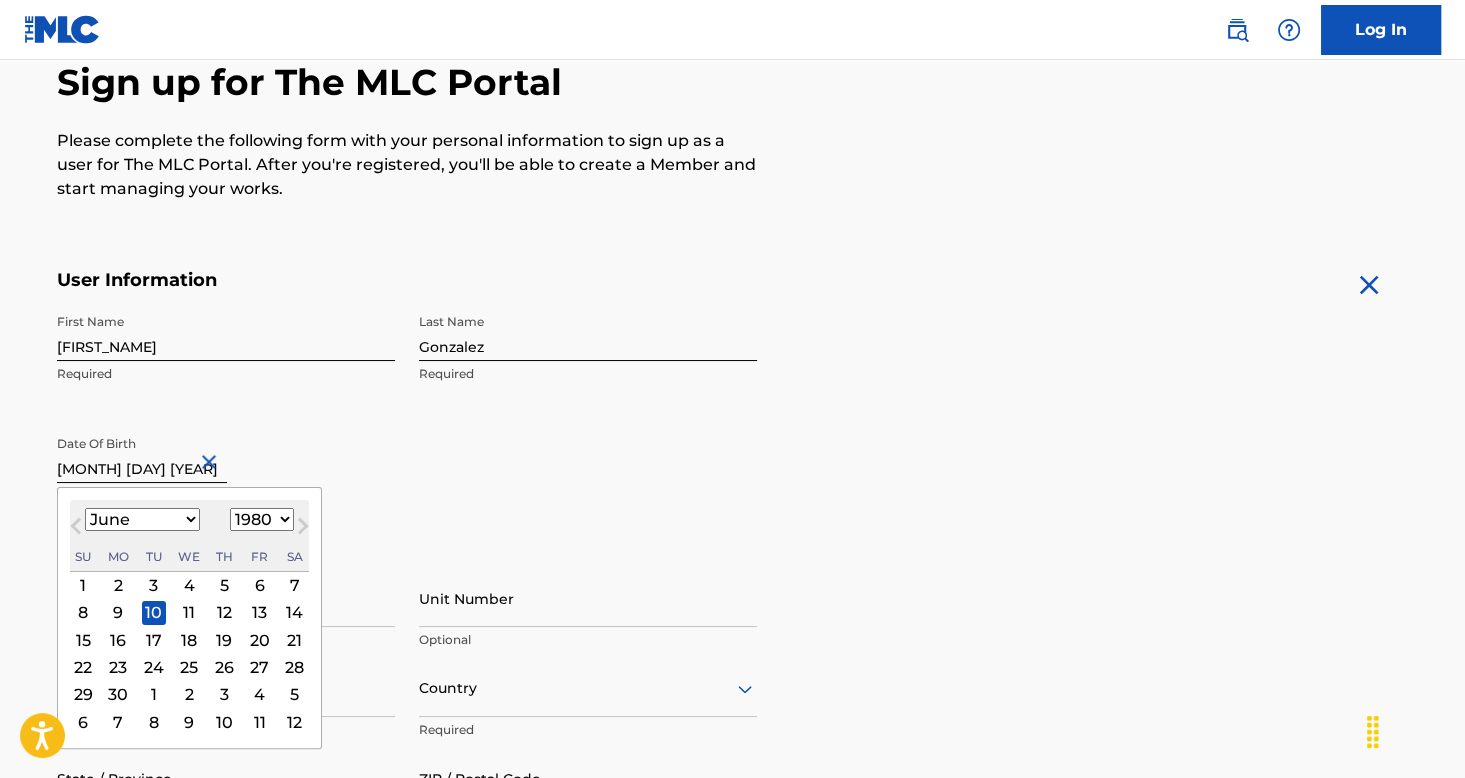 type on "[MONTH] [DAY] [YEAR]" 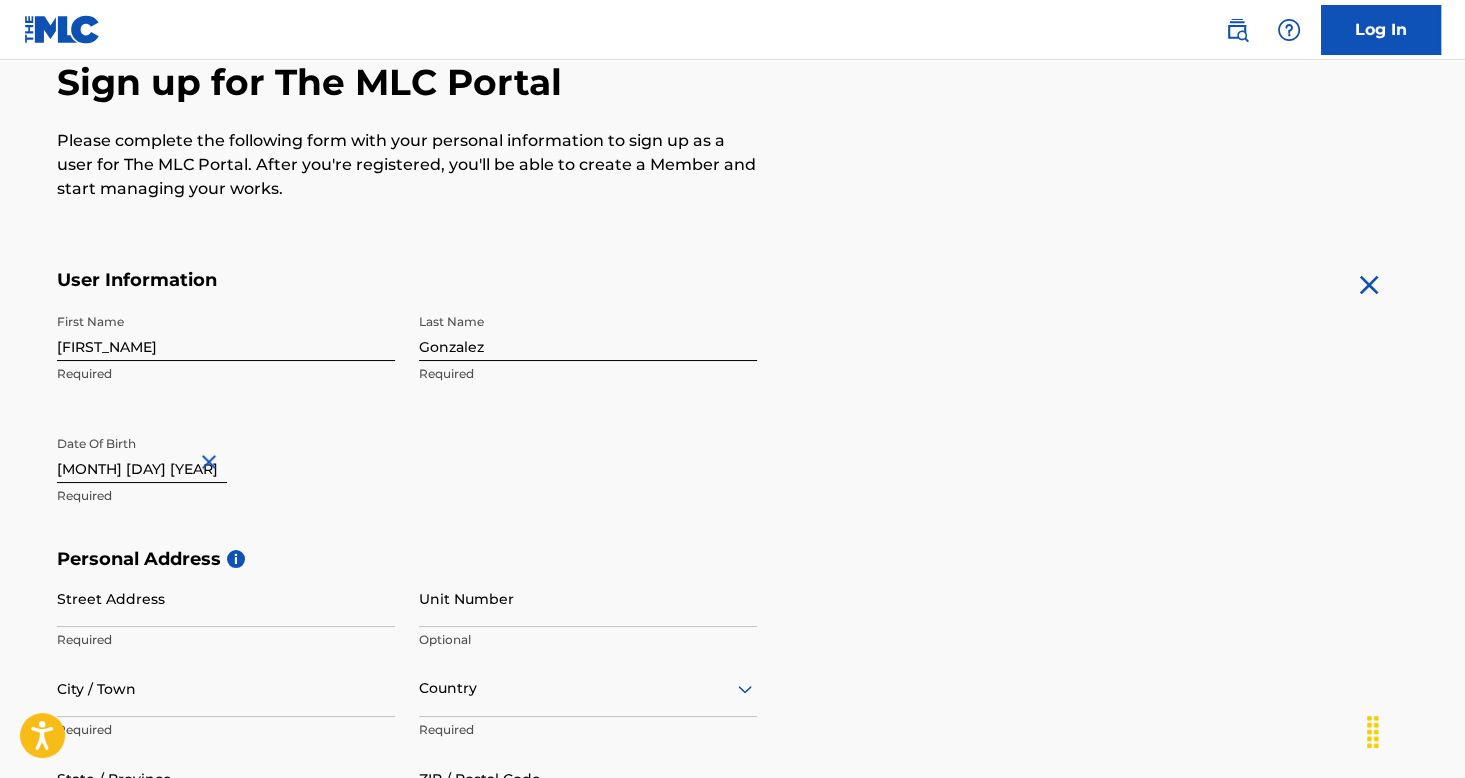click on "First Name [FIRST_NAME] Required Last Name [LAST_NAME] Required Date Of Birth [MONTH] [DAY] [YEAR] Required" at bounding box center [407, 426] 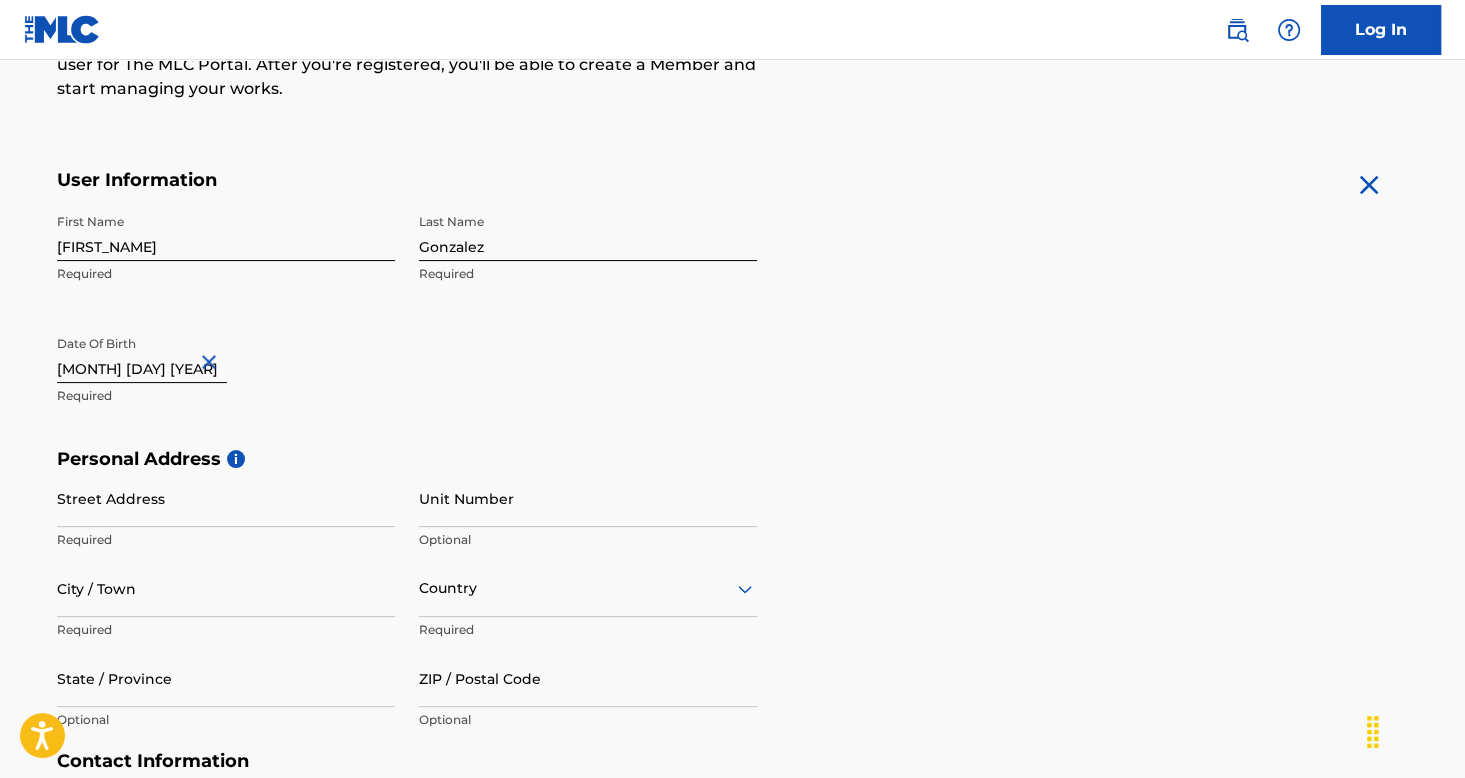 scroll, scrollTop: 400, scrollLeft: 0, axis: vertical 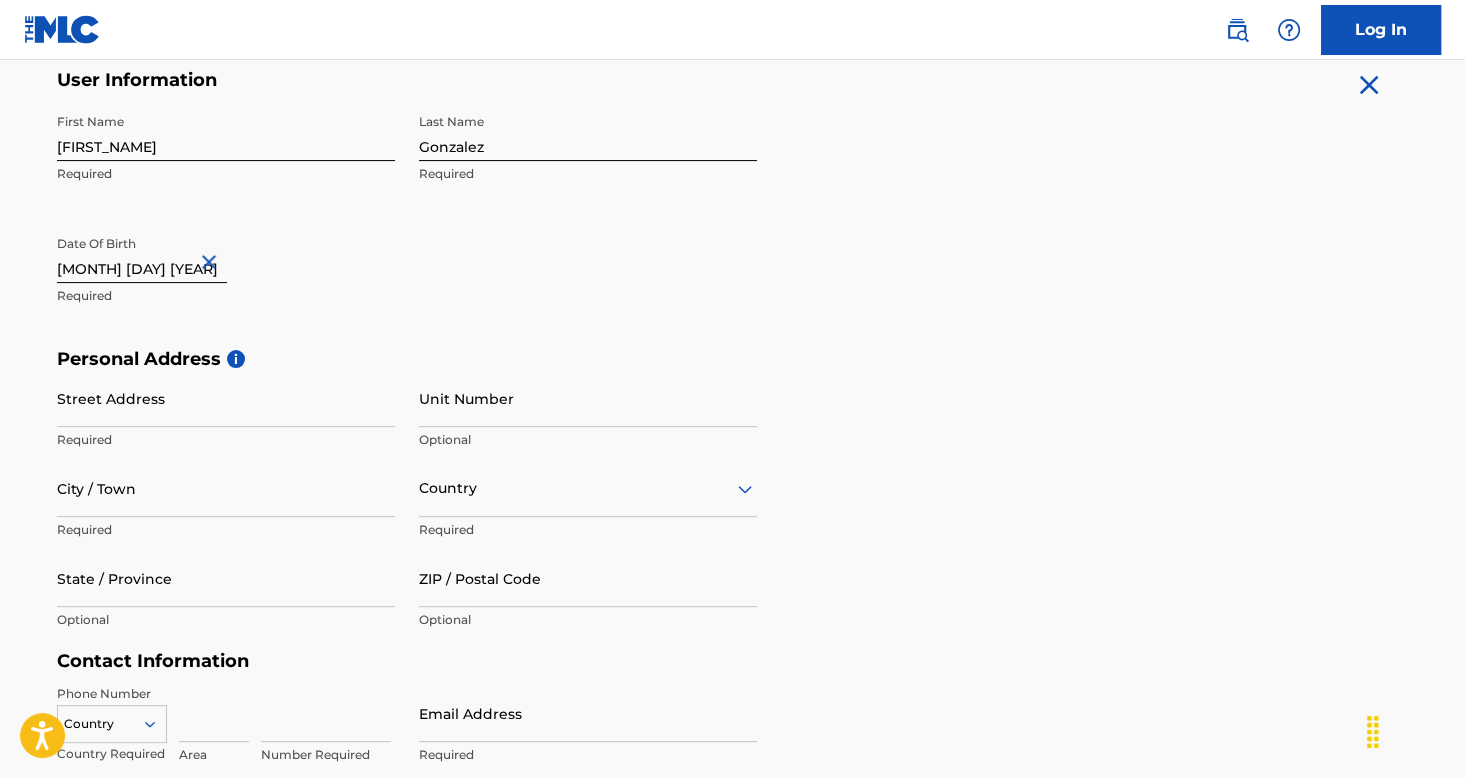 click on "Street Address" at bounding box center (226, 398) 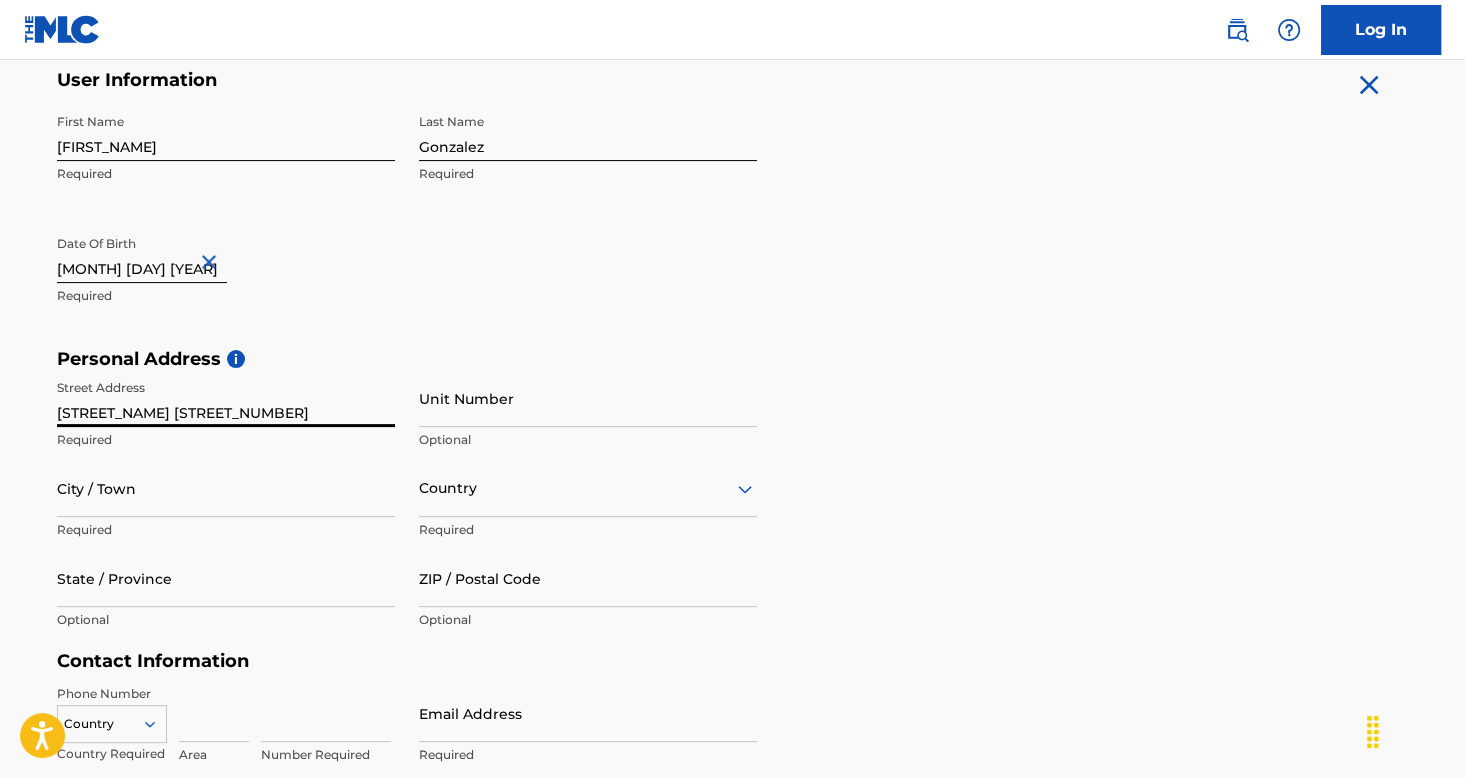 type on "[STREET_NAME] [STREET_NUMBER]" 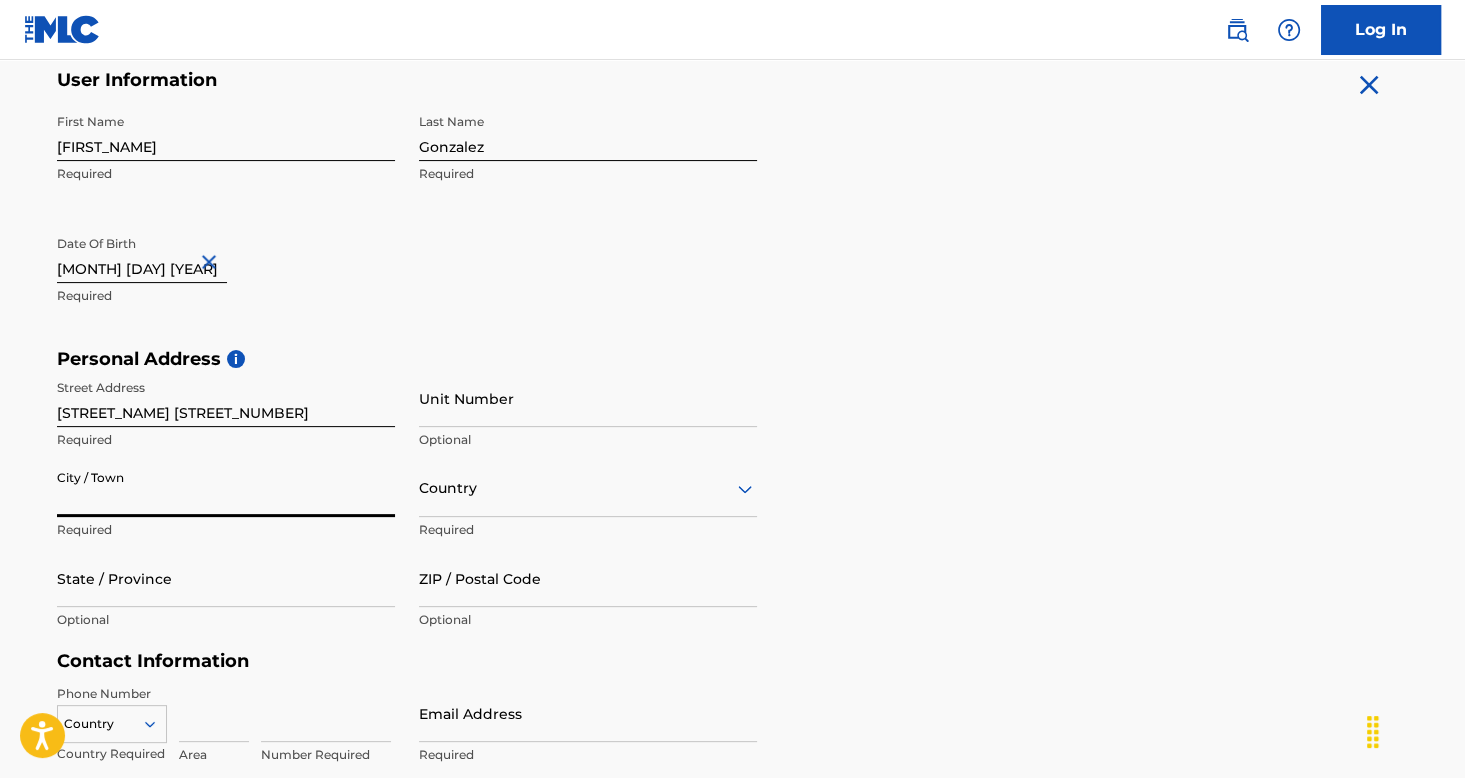 click on "City / Town" at bounding box center (226, 488) 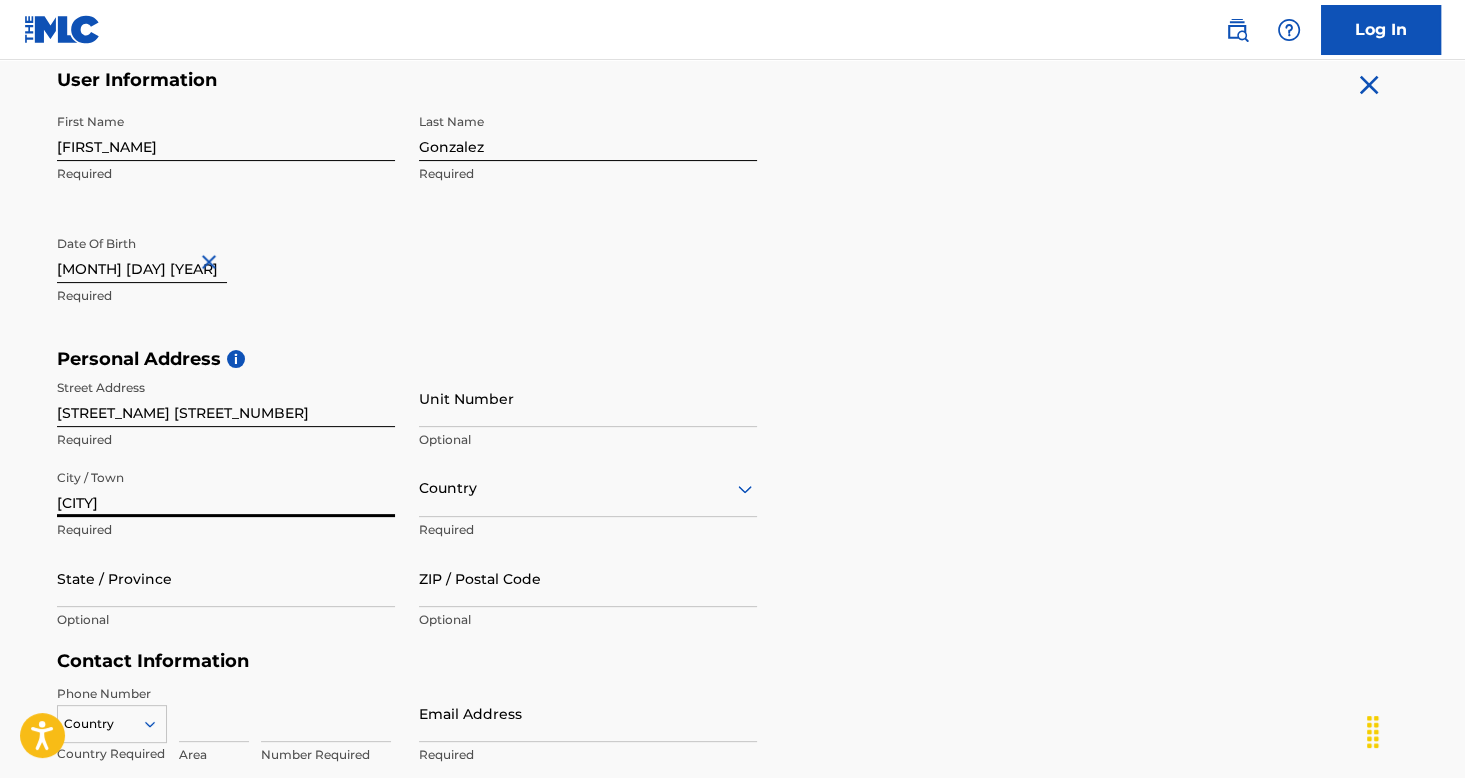 type on "[CITY]" 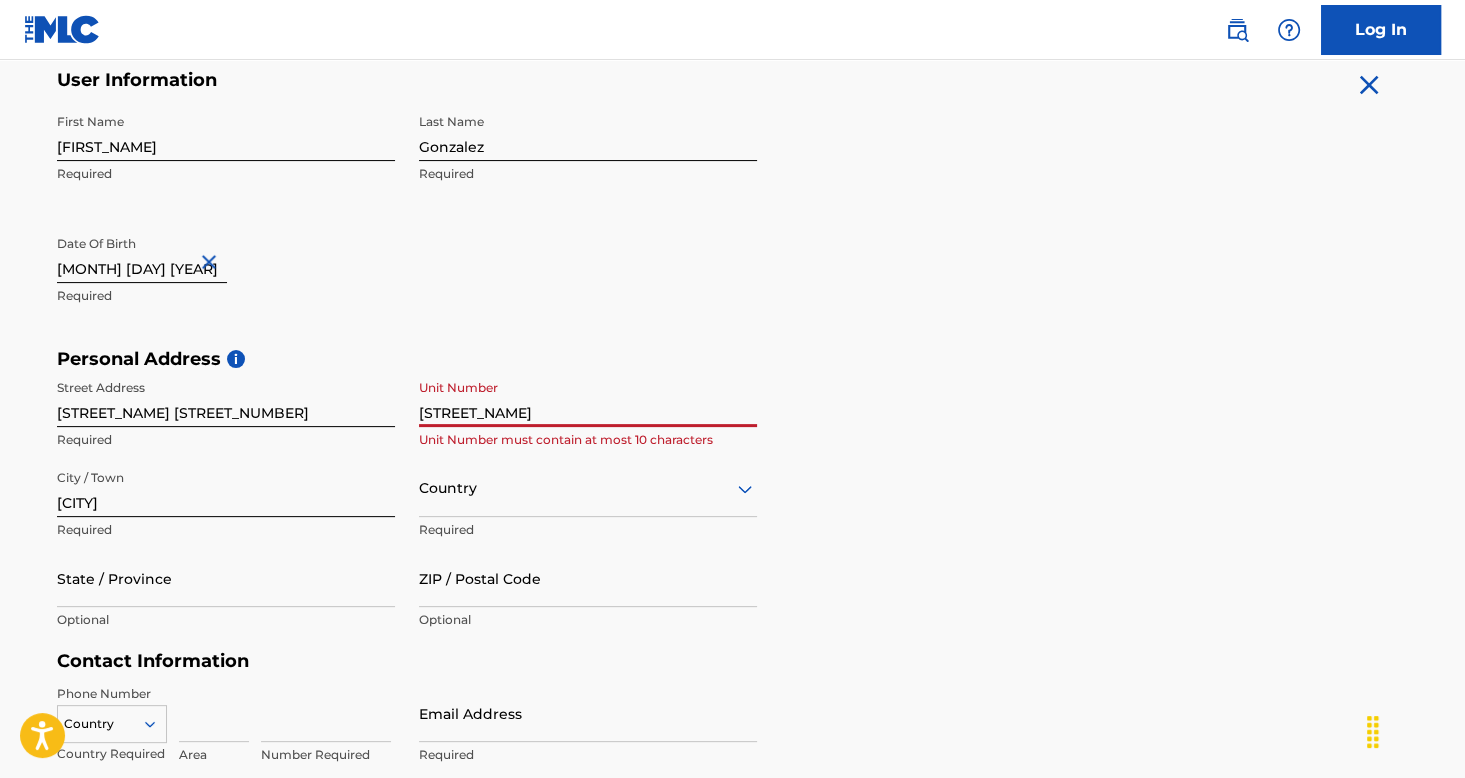type on "[STREET_NAME]" 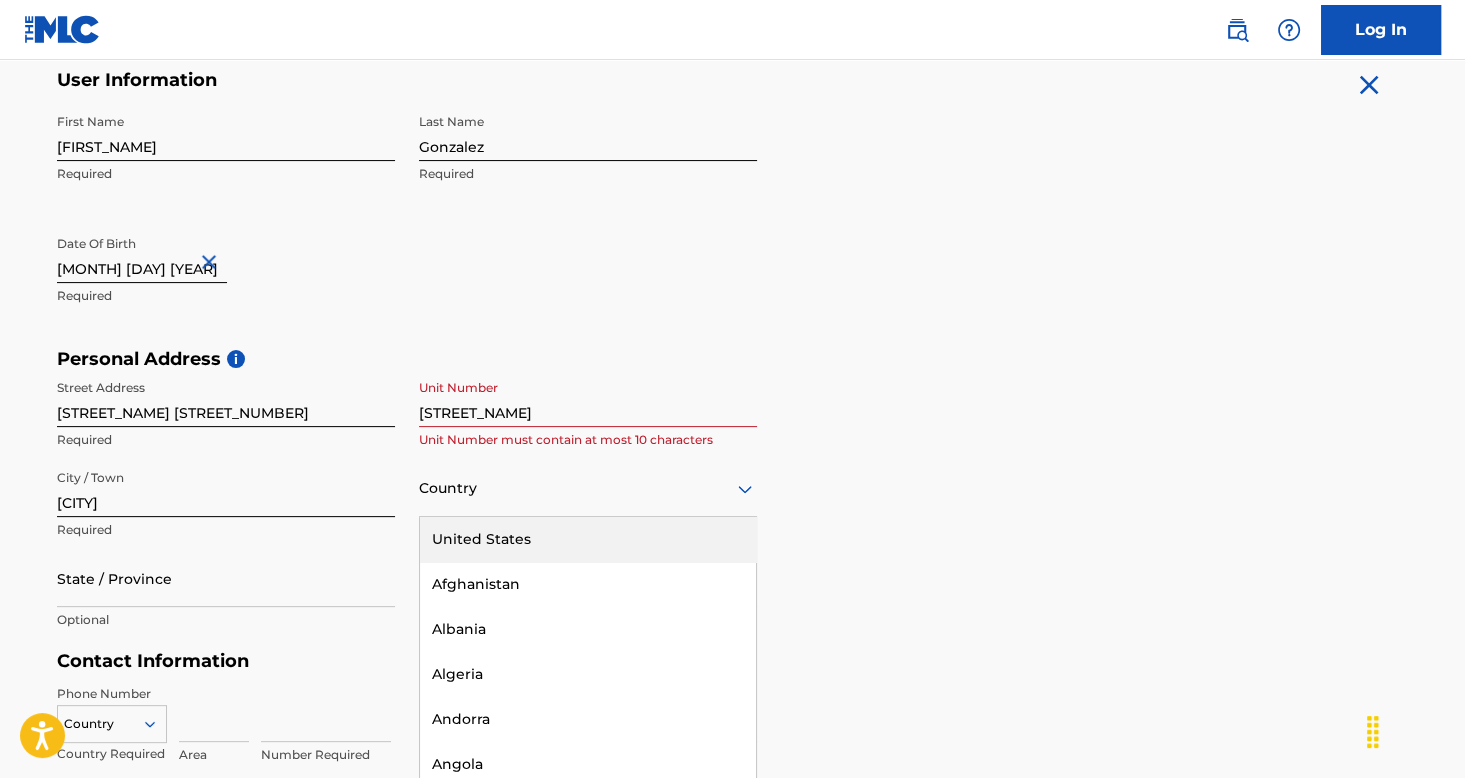 scroll, scrollTop: 440, scrollLeft: 0, axis: vertical 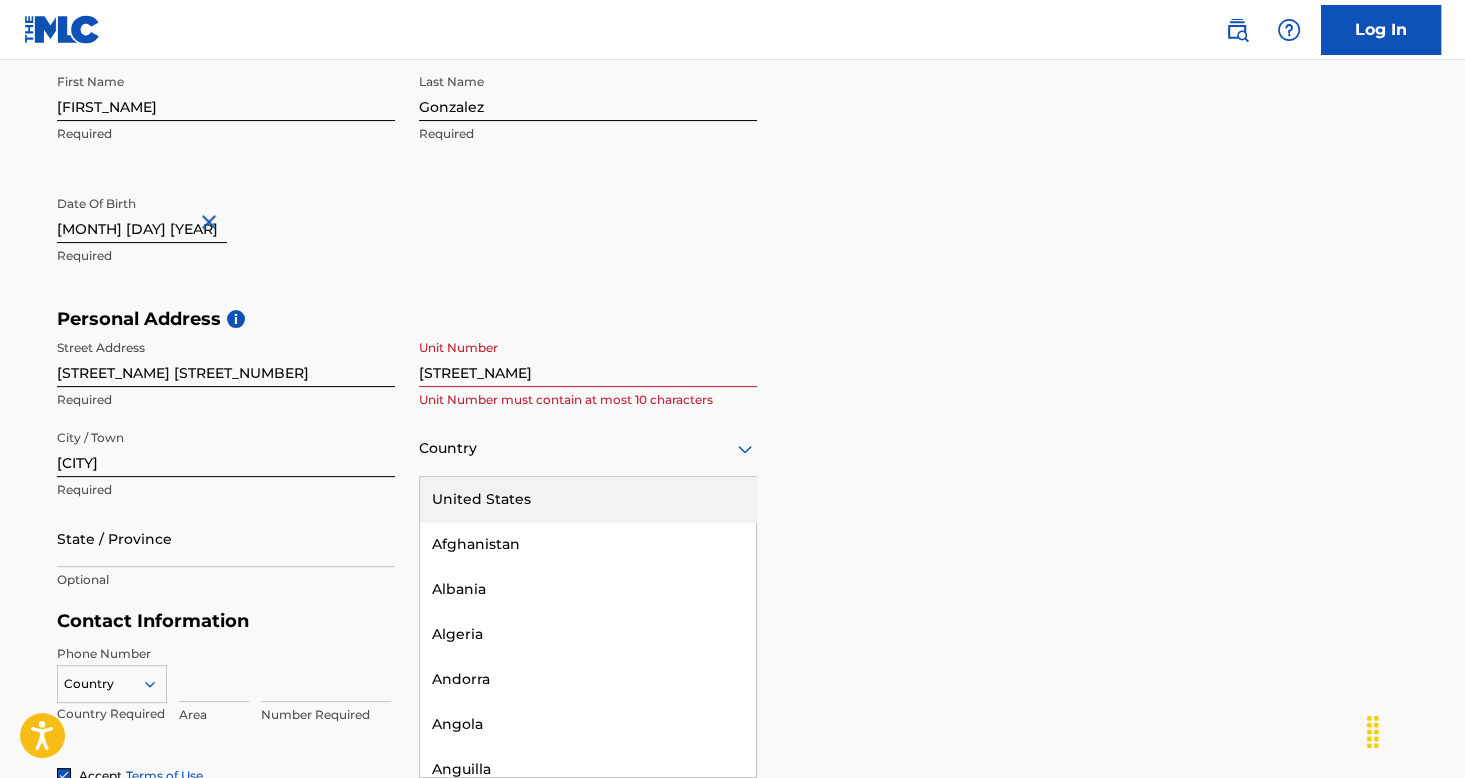 click on "223 results available. Use Up and Down to choose options, press Enter to select the currently focused option, press Escape to exit the menu, press Tab to select the option and exit the menu. Country United States Afghanistan Albania Algeria Andorra Angola Anguilla Antigua and Barbuda Argentina Armenia Aruba Australia Austria Azerbaijan Bahamas Bahrain Bangladesh Barbados Belarus Belgium Belize Benin Bermuda Bhutan Bolivia Bosnia and Herzegovina Botswana Brazil Brunei Darussalam Bulgaria Burkina Faso Burundi Cambodia Cameroon Canada Cape Verde Cayman Islands Central African Republic Chad Chile China Colombia Comoros Congo Congo, the Democratic Republic of the Cook Islands Costa Rica Cote D'Ivoire Croatia Cuba Cyprus Czech Republic Denmark Djibouti Dominica Dominican Republic Ecuador Egypt El Salvador Equatorial Guinea Eritrea Estonia Ethiopia Falkland Islands (Malvinas) Faroe Islands Fiji Finland France French Guiana French Polynesia Gabon Gambia Georgia Germany Ghana Gibraltar Greece Greenland Grenada Guinea" at bounding box center (588, 448) 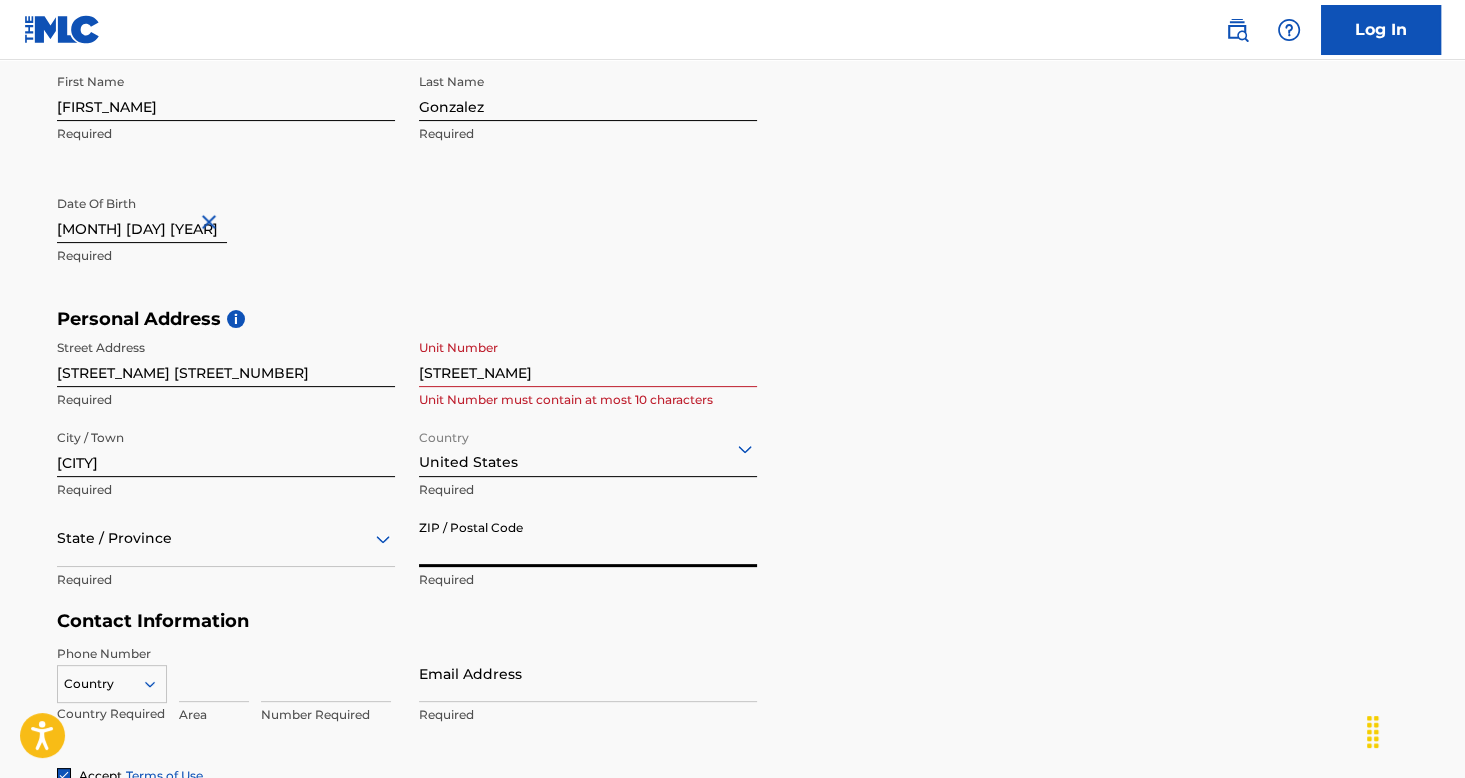 click on "ZIP / Postal Code" at bounding box center (588, 538) 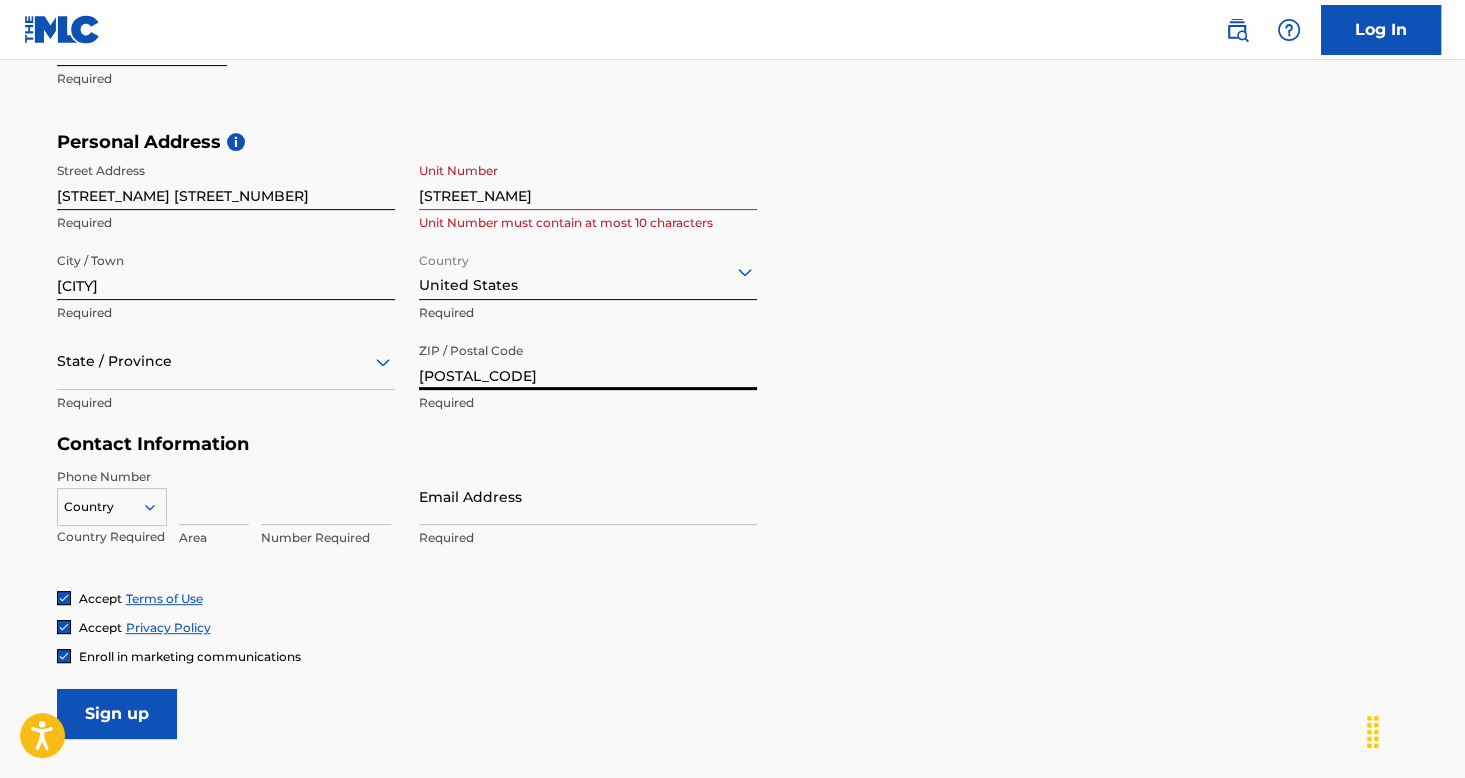 scroll, scrollTop: 640, scrollLeft: 0, axis: vertical 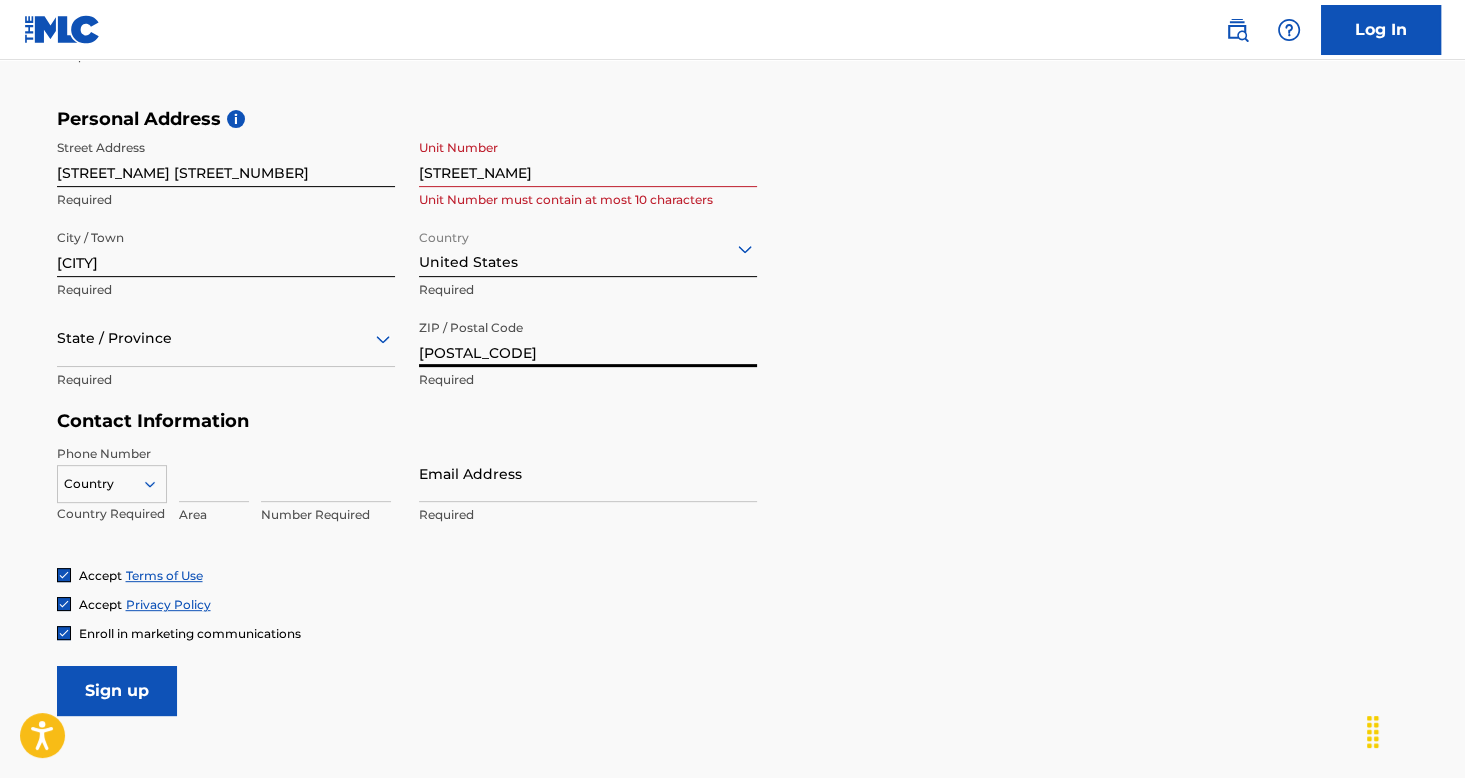type on "[POSTAL_CODE]" 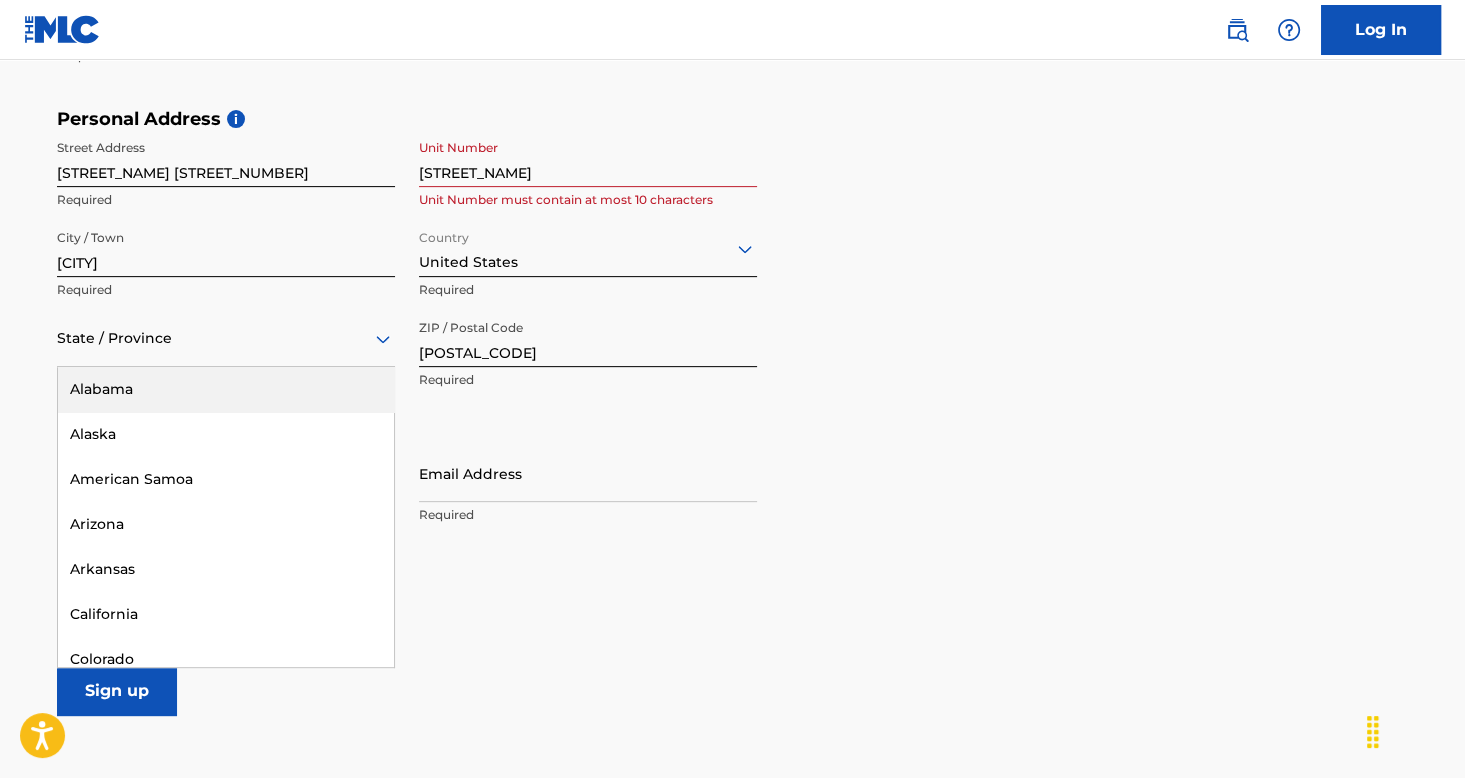 click at bounding box center [226, 338] 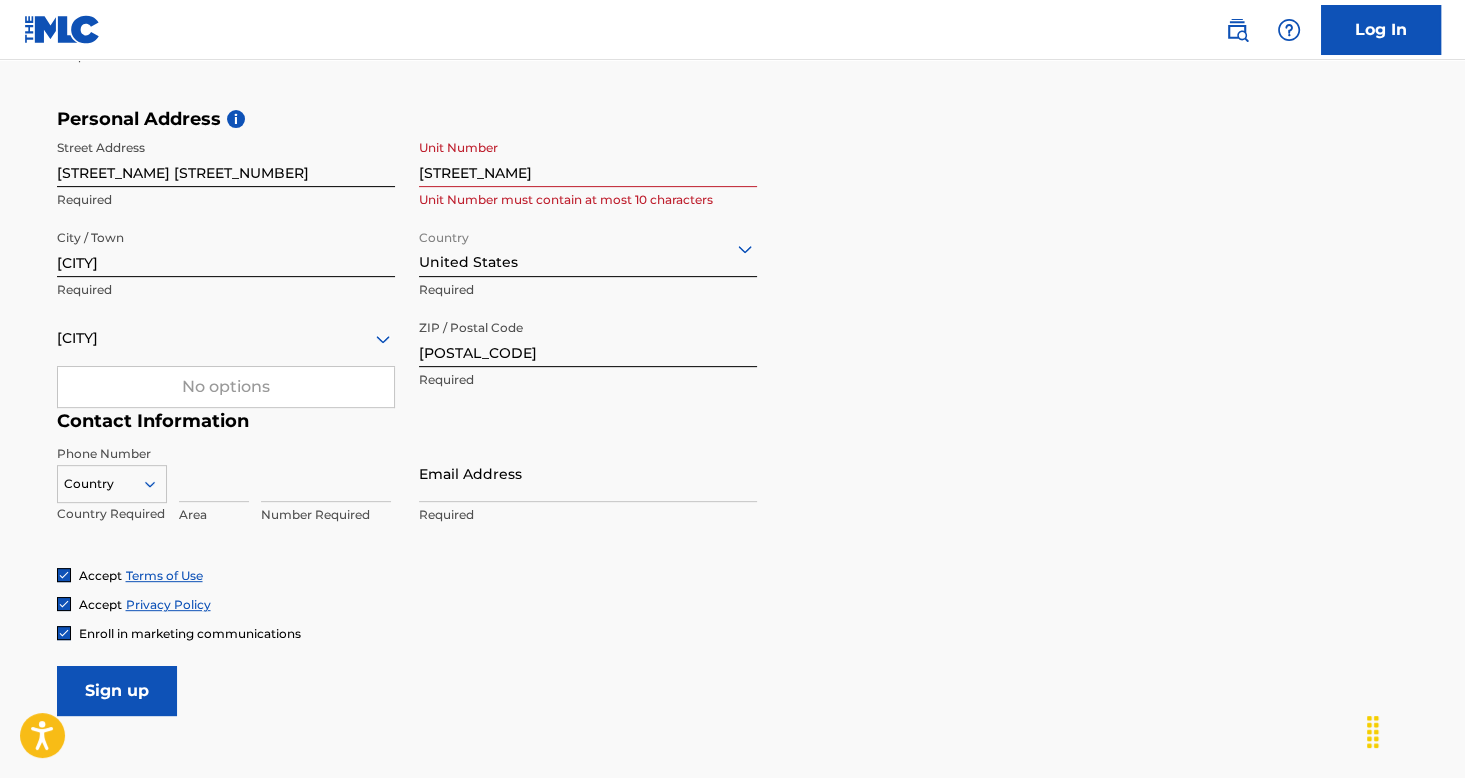 type on "san juan" 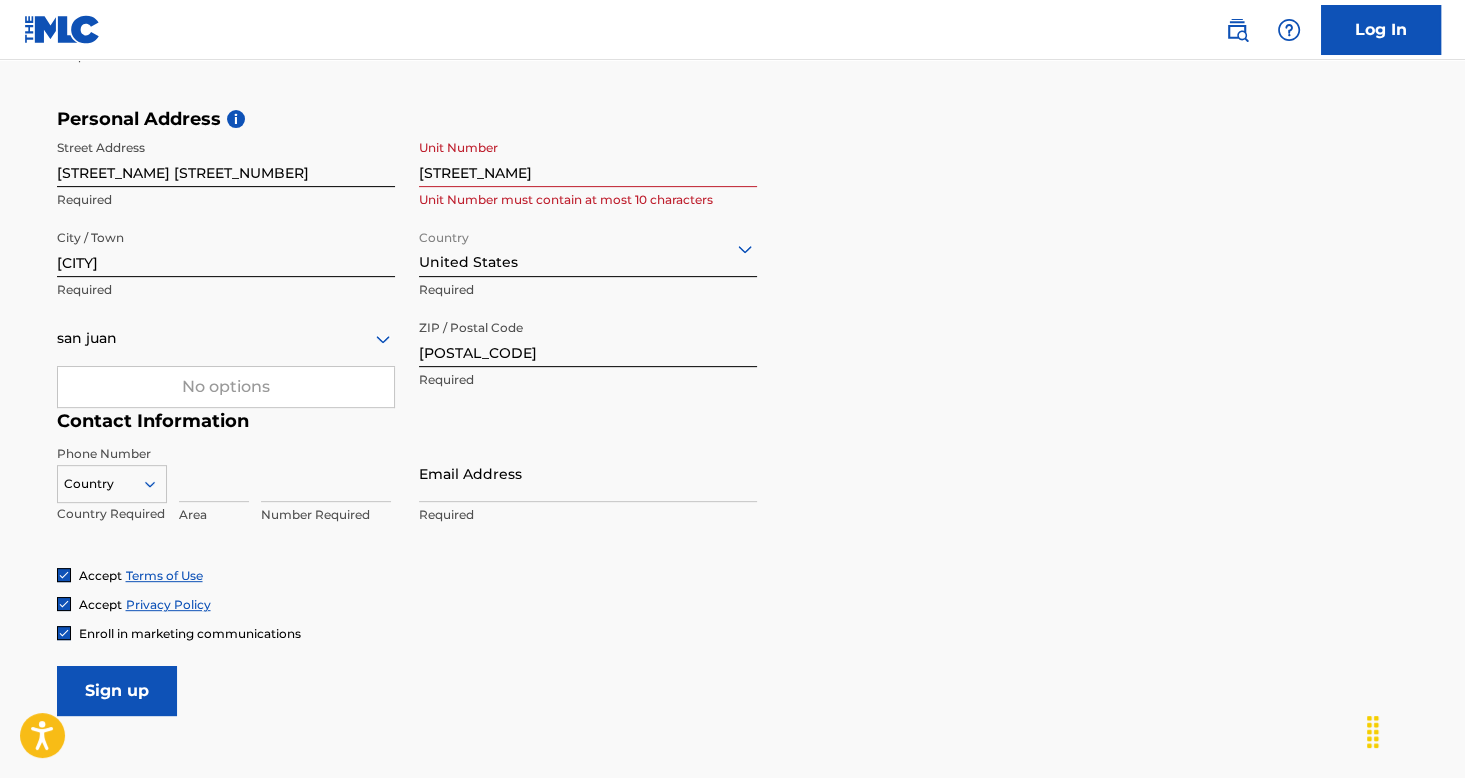 type 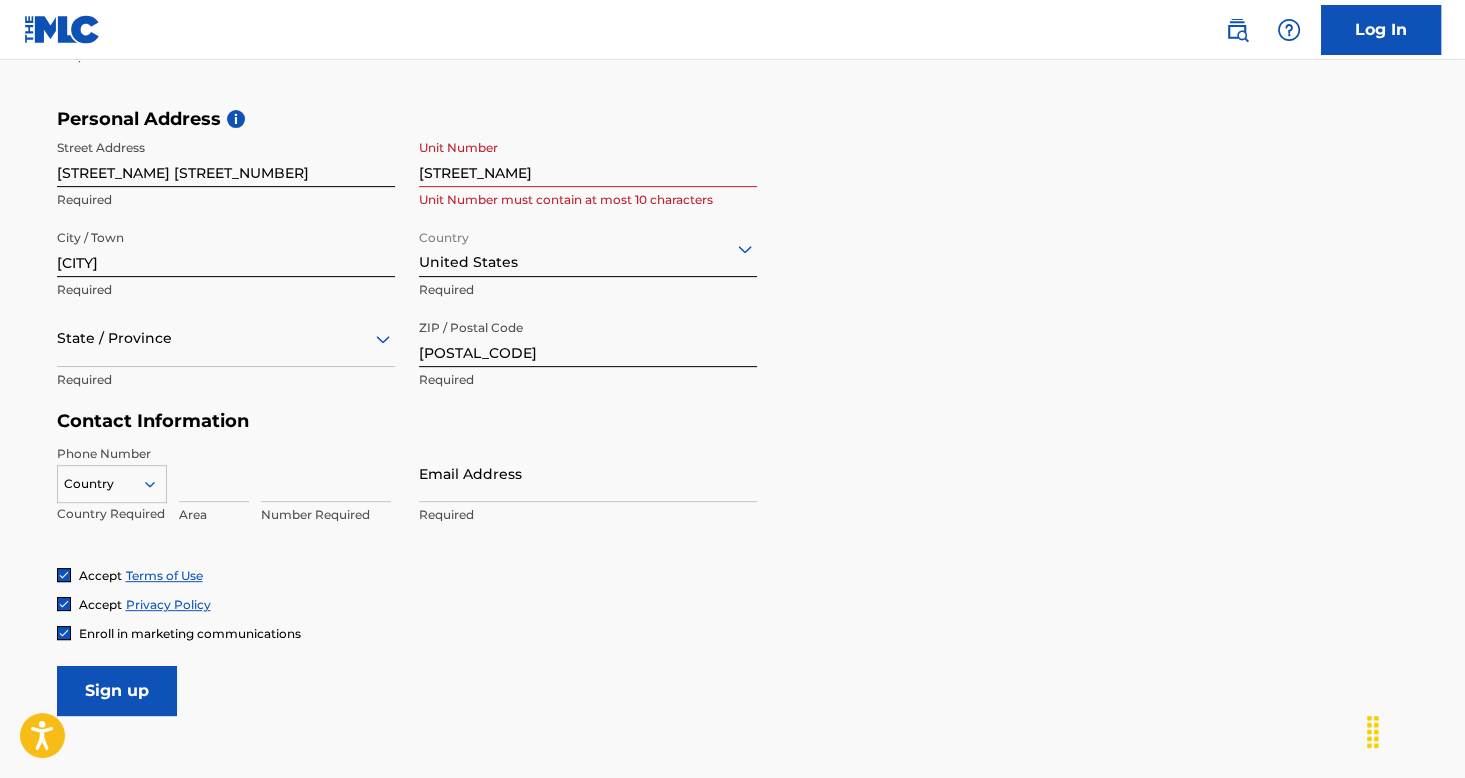 click 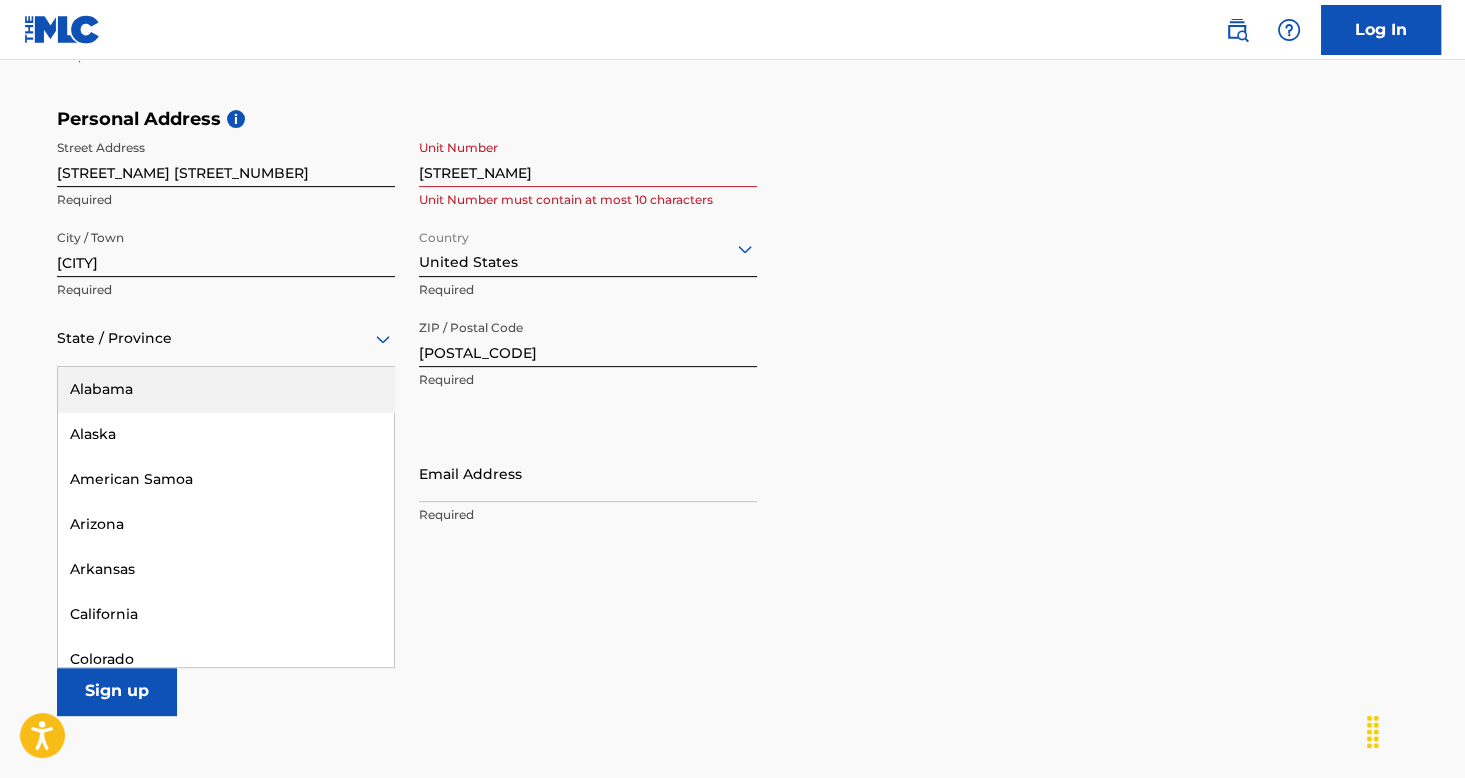 click at bounding box center [226, 338] 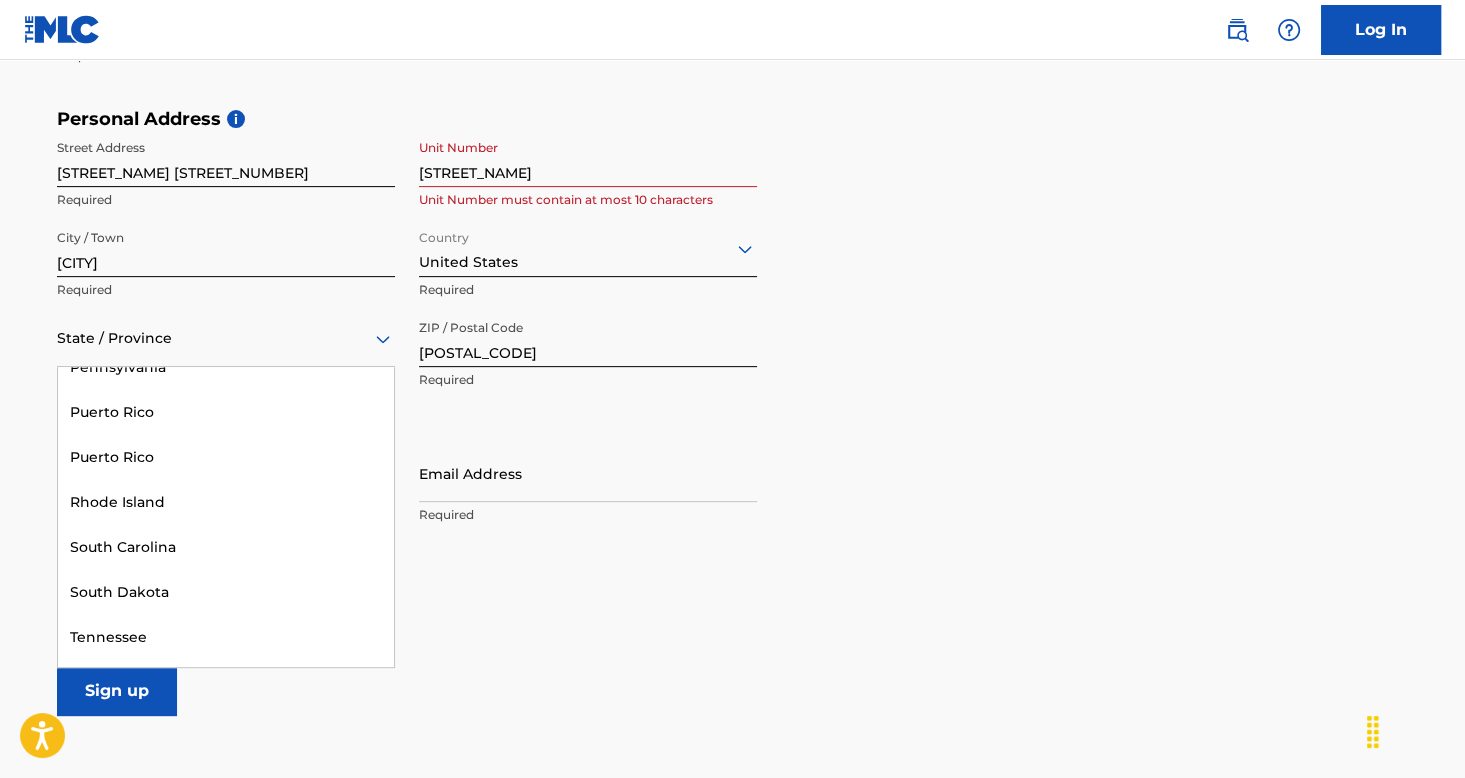 scroll, scrollTop: 1864, scrollLeft: 0, axis: vertical 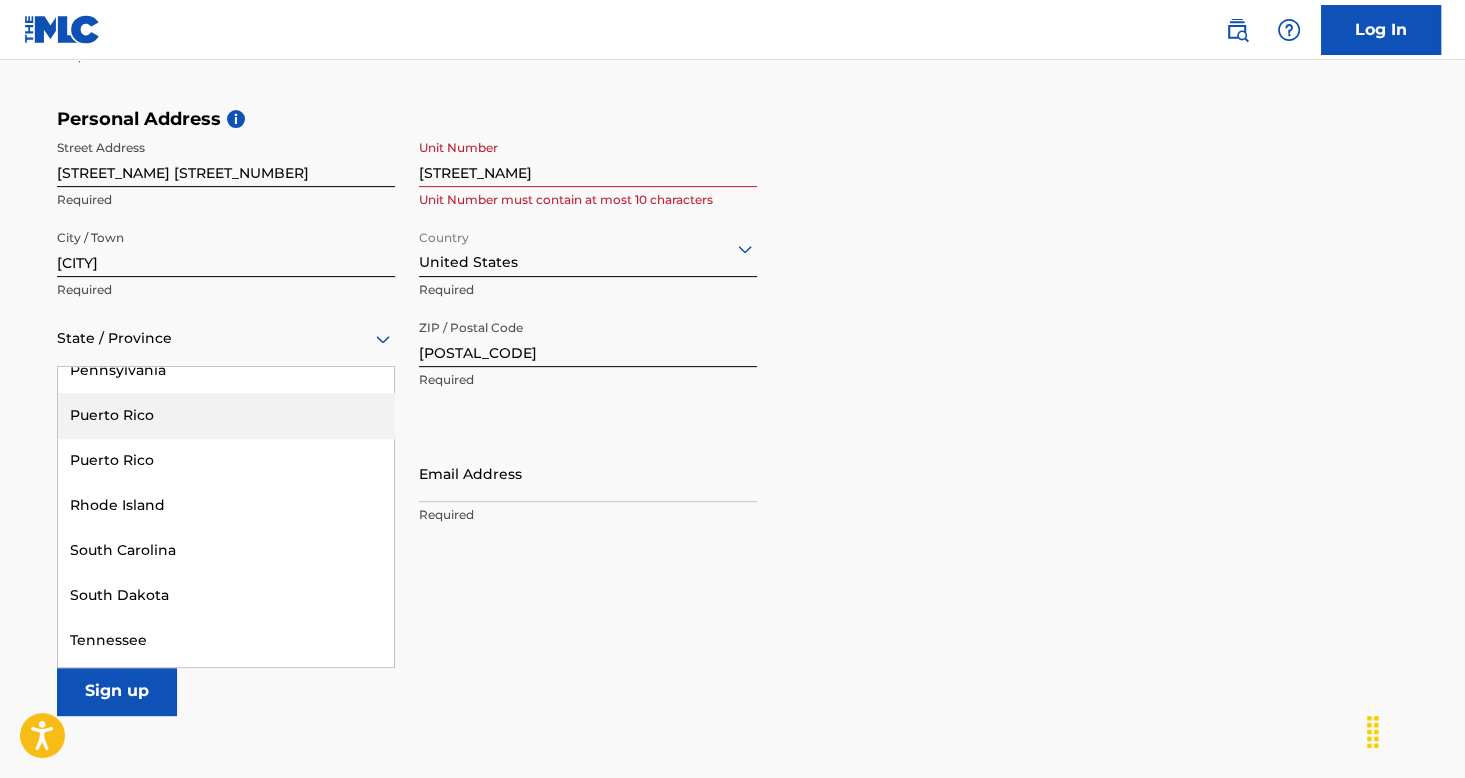 click on "Puerto Rico" at bounding box center (226, 415) 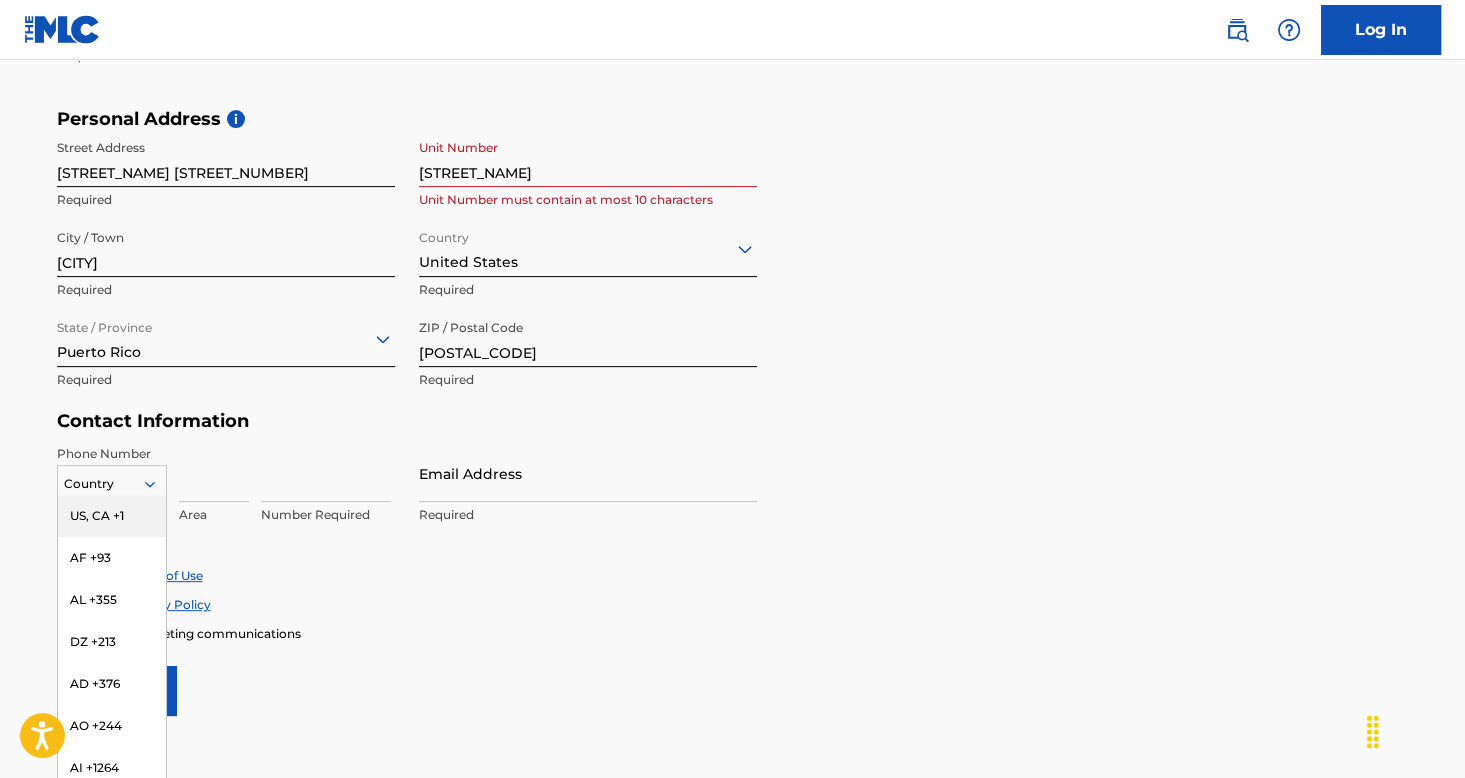scroll, scrollTop: 657, scrollLeft: 0, axis: vertical 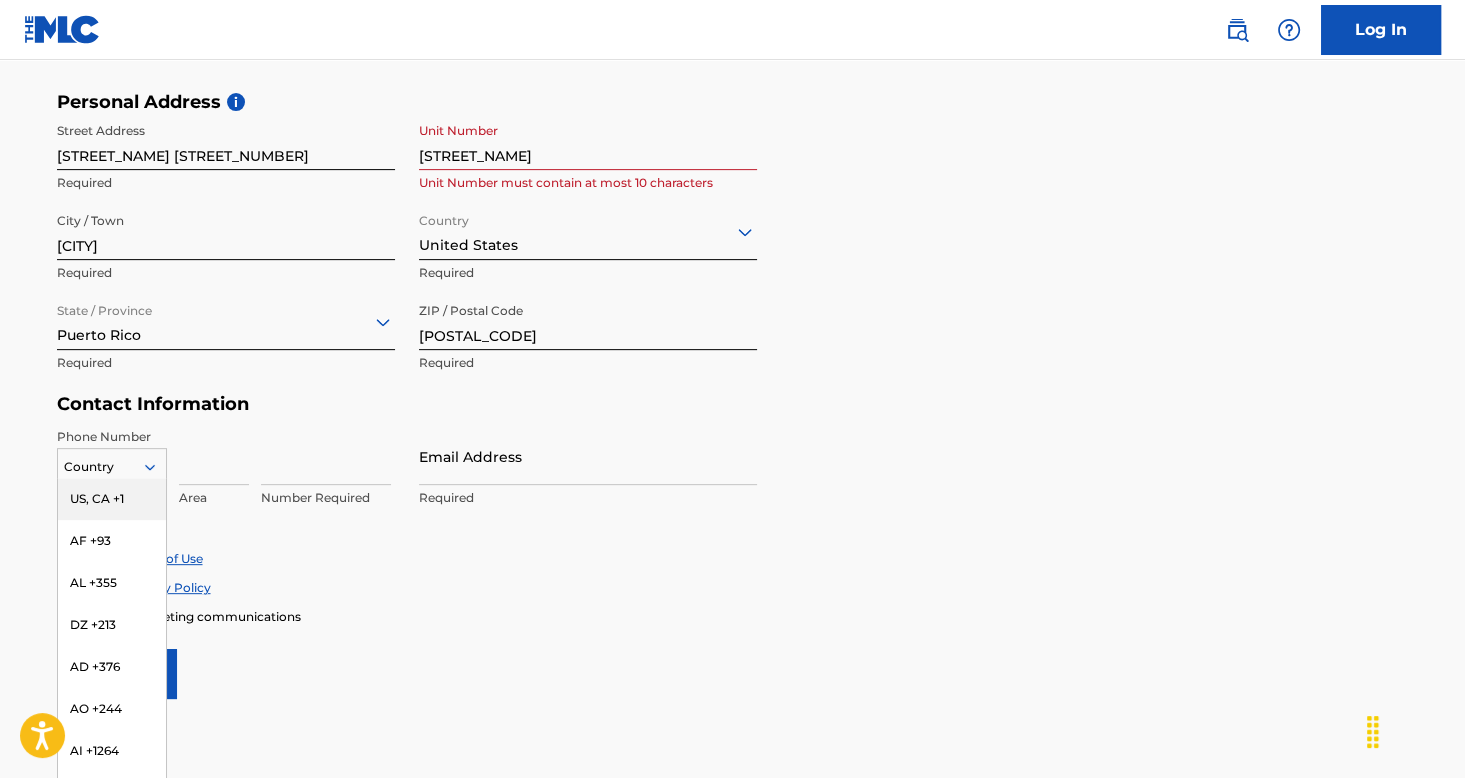 click on "216 results available. Use Up and Down to choose options, press Enter to select the currently focused option, press Escape to exit the menu, press Tab to select the option and exit the menu. Country US, CA +1 AF +93 AL +355 DZ +213 AD +376 AO +244 AI +1264 AG +1268 AR +54 AM +374 AW +297 AU +61 AT +43 AZ +994 BS +1242 BH +973 BD +880 BB +1246 BY +375 BE +32 BZ +501 BJ +229 BM +1441 BT +975 BO +591 BA +387 BW +267 BR +55 BN +673 BG +359 BF +226 BI +257 KH +855 CM +237 CV +238 KY +1345 CF +236 TD +235 CL +56 CN +86 CO +57 KM +269 CG, CD +242 CK +682 CR +506 CI +225 HR +385 CU +53 CY +357 CZ +420 DK +45 DJ +253 DM +1767 DO +1809 EC +593 EG +20 SV +503 GQ +240 ER +291 EE +372 ET +251 FK +500 FO +298 FJ +679 FI +358 FR +33 GF +594 PF +689 GA +241 GM +220 GE +995 DE +49 GH +233 GI +350 GR +30 GL +299 GD +1473 GP +590 GT +502 GN +224 GW +245 GY +592 HT +509 VA, IT +39 HN +504 HK +852 HU +36 IS +354 IN +91 ID +62 IR +98 IQ +964 IE +353 IL +972 JM +1876 JP +81 JO +962 KZ +7 KE +254 KI +686 KP +850 KR +82 KW +965" at bounding box center [112, 463] 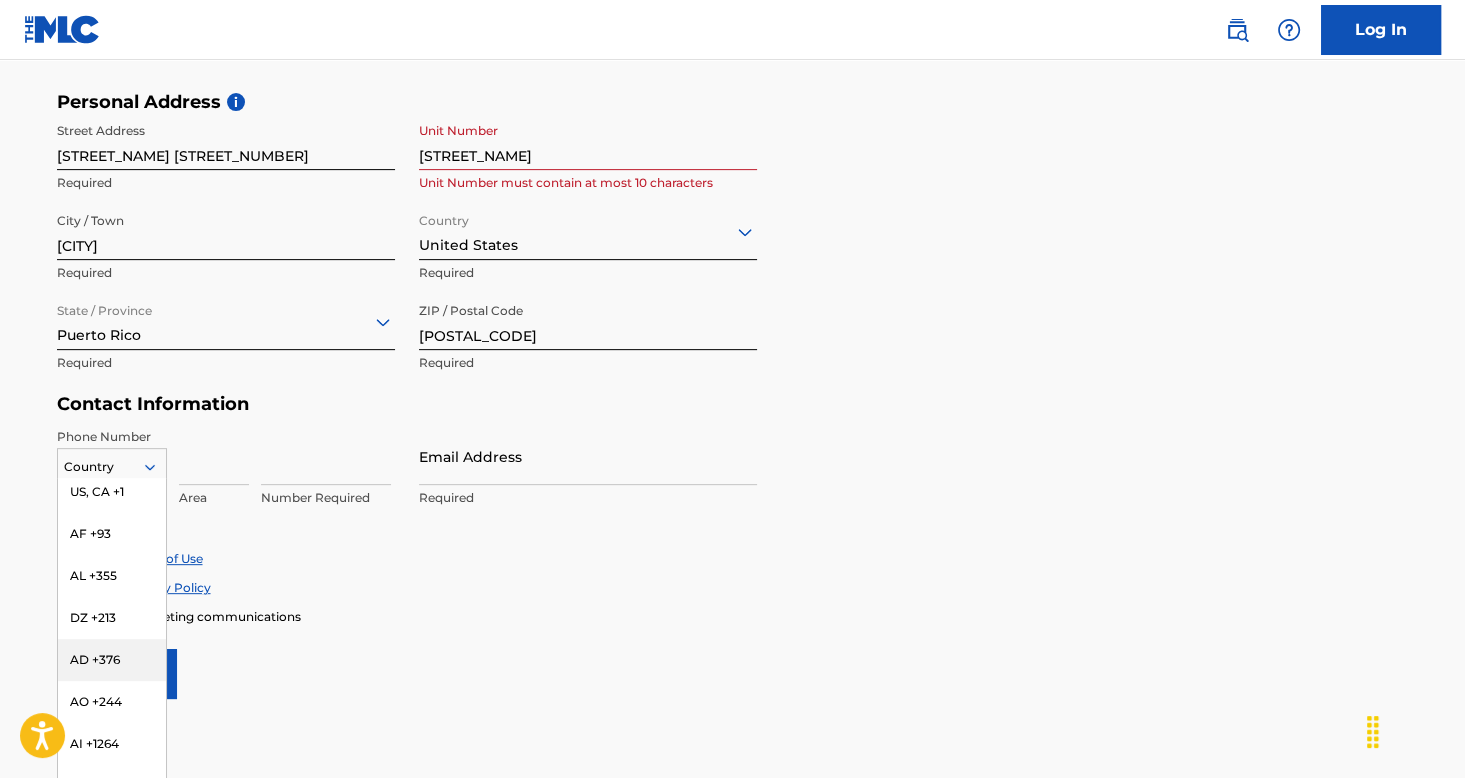 scroll, scrollTop: 0, scrollLeft: 0, axis: both 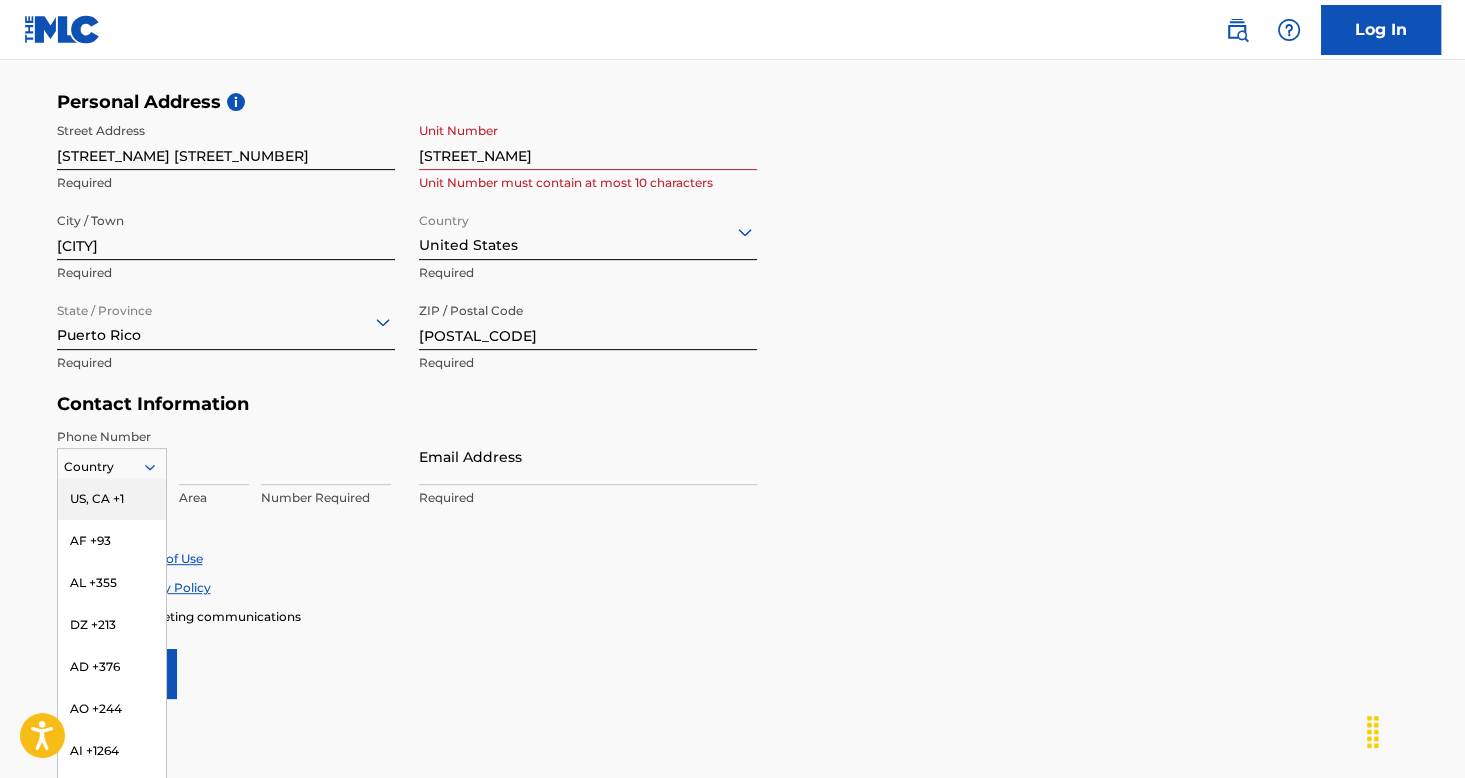 click on "US, CA +1" at bounding box center [112, 499] 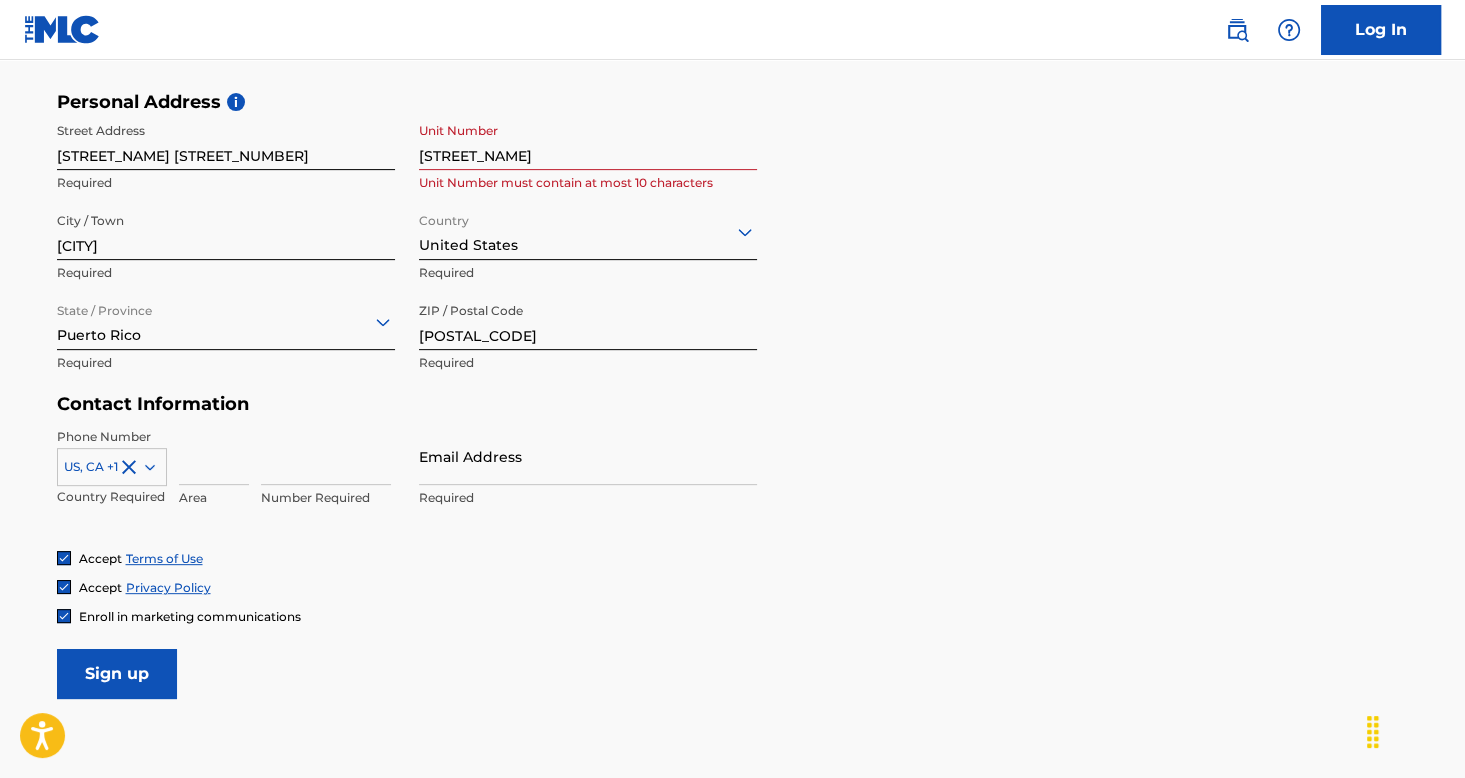 click at bounding box center (326, 456) 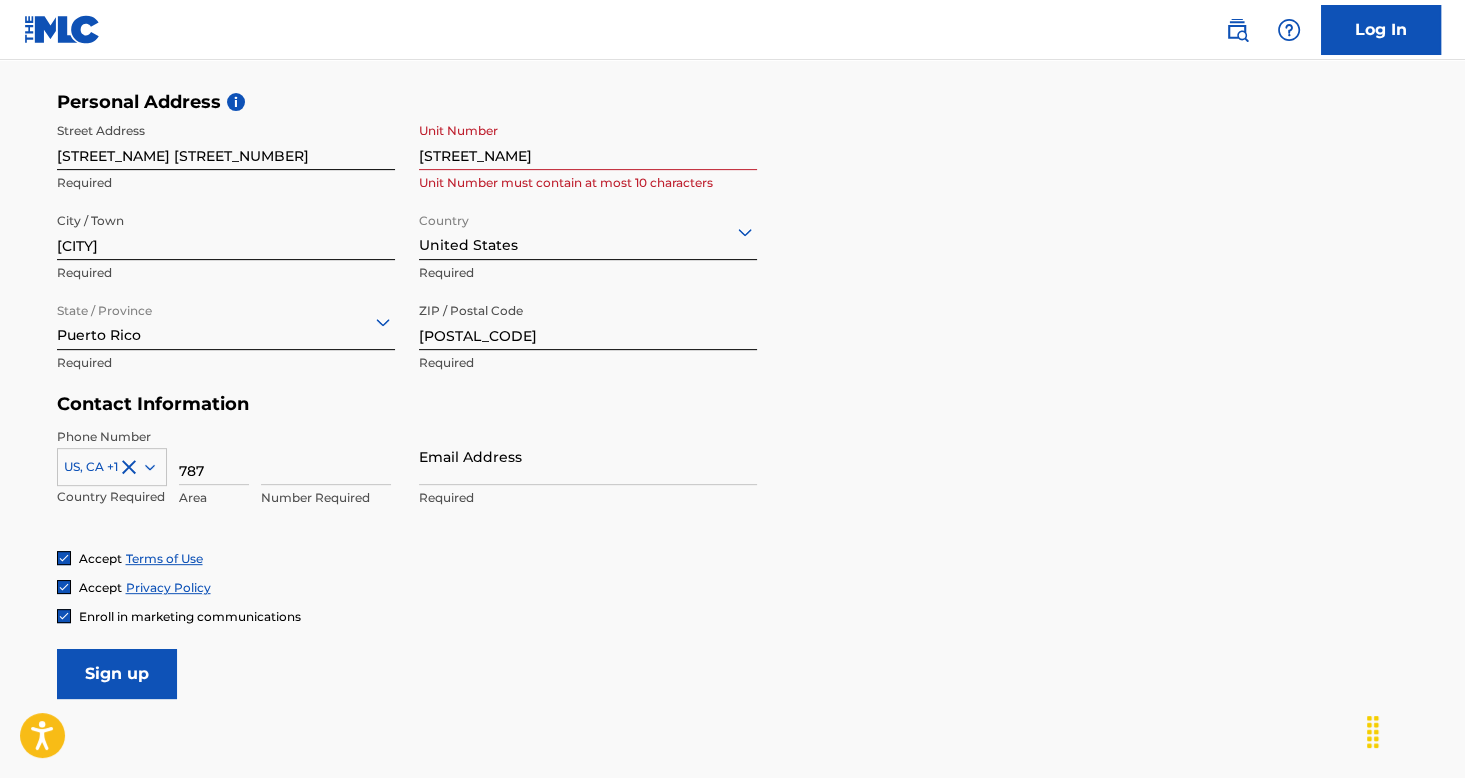 type on "787" 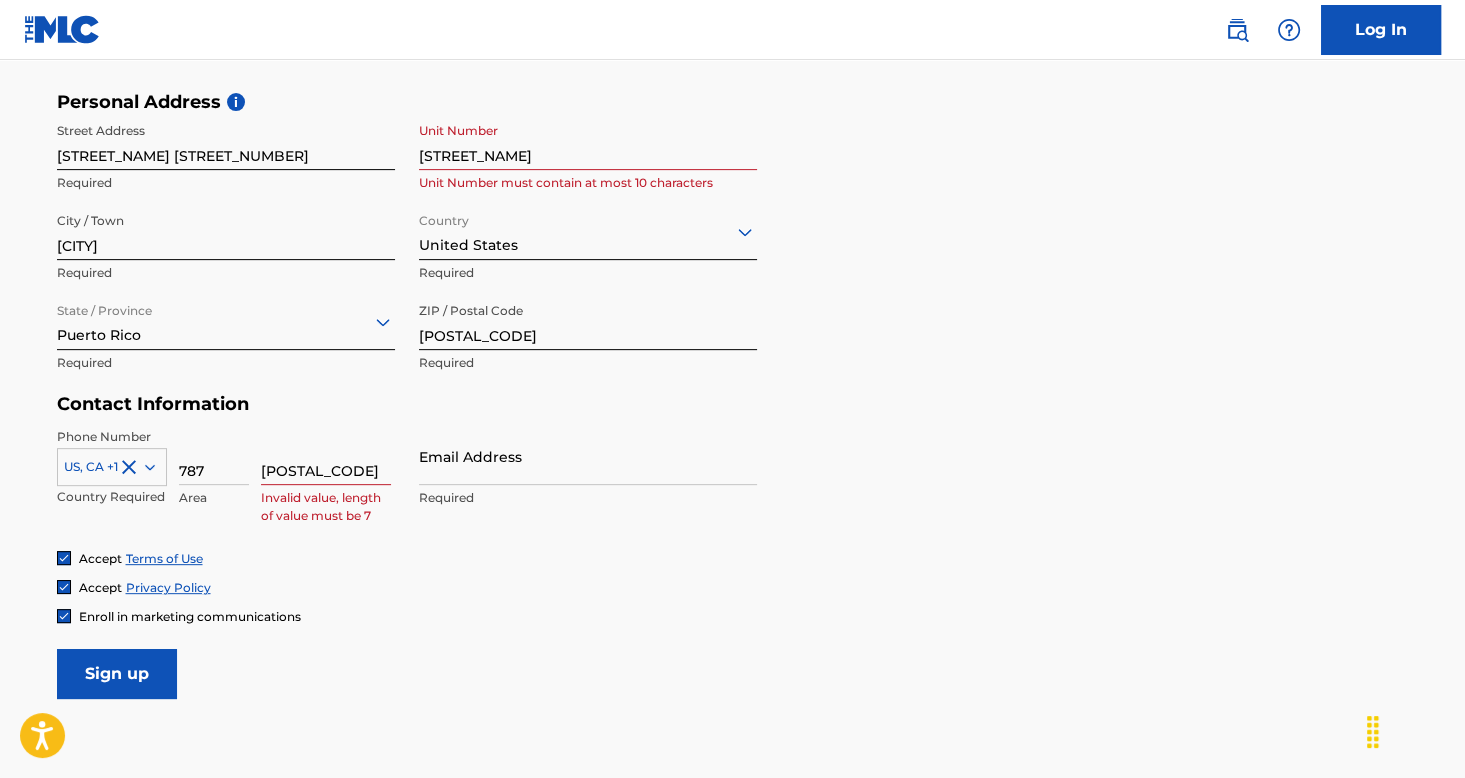 type on "[POSTAL_CODE]" 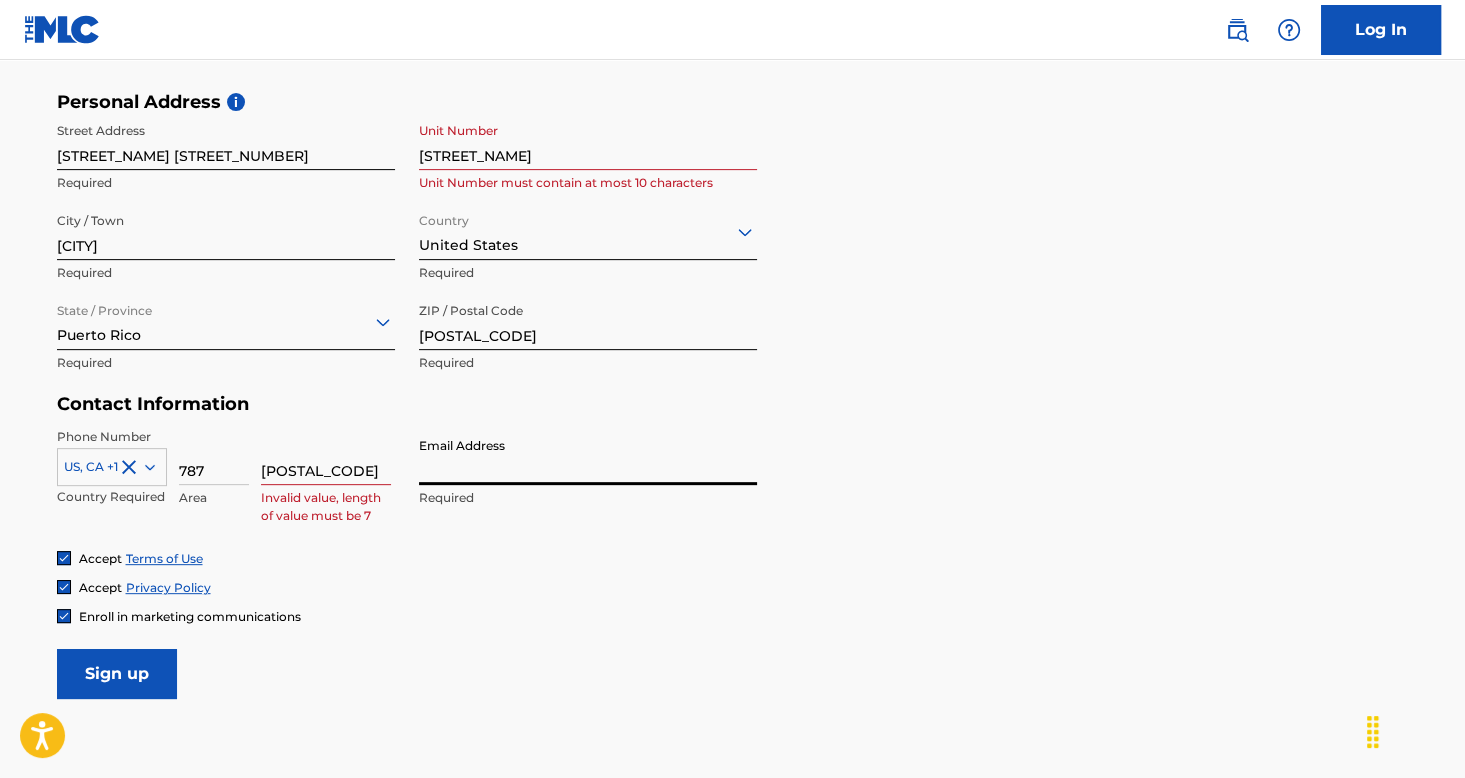 click on "Email Address" at bounding box center (588, 456) 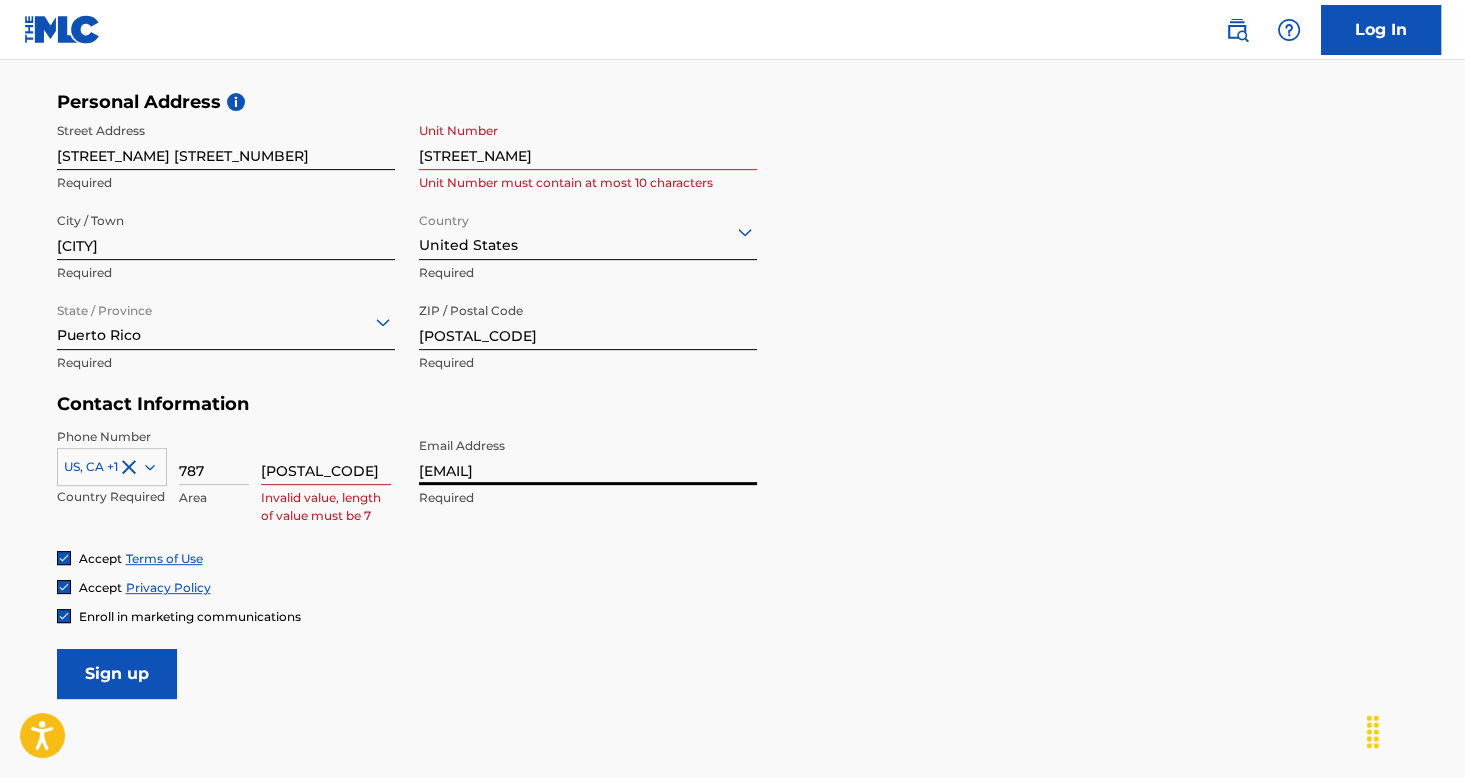 type on "[EMAIL]" 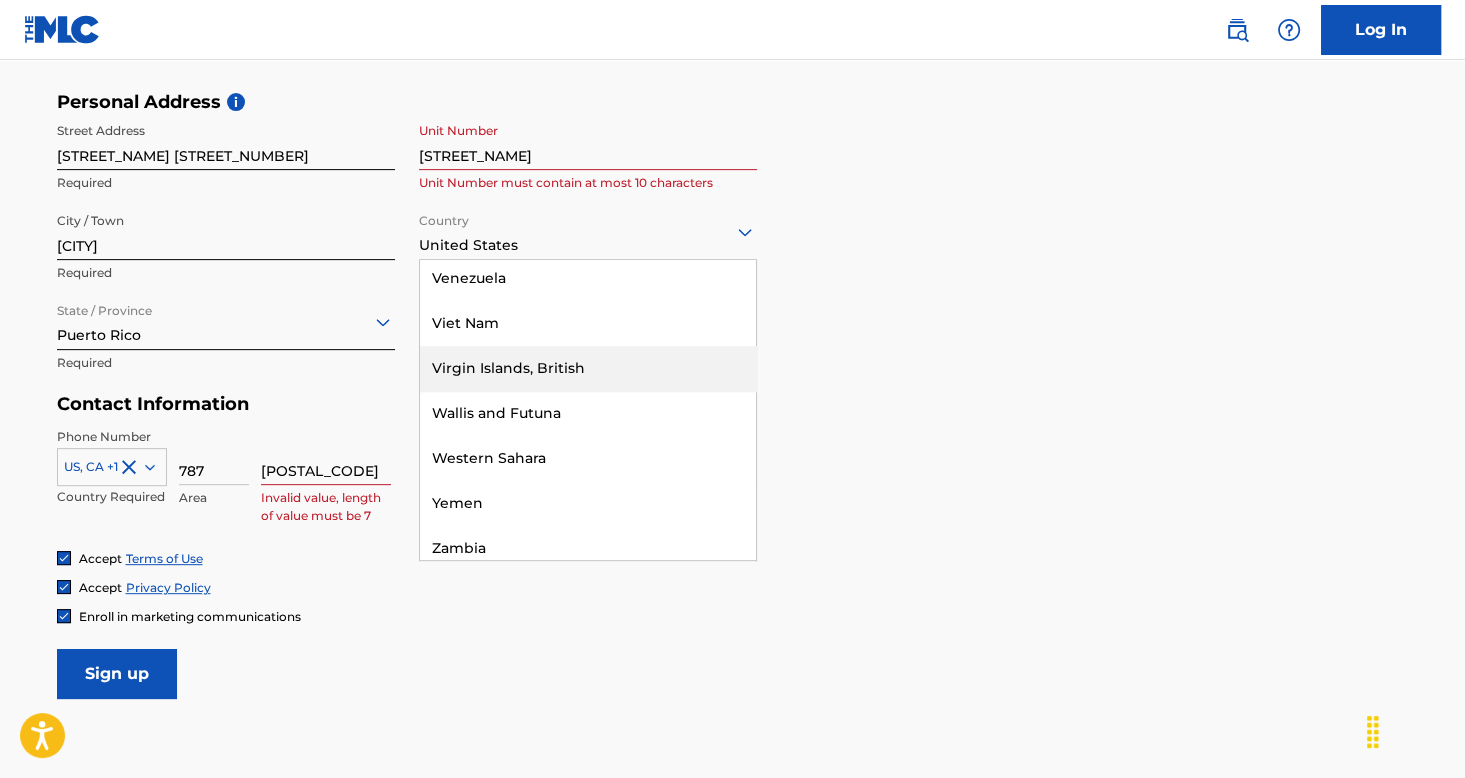 scroll, scrollTop: 9756, scrollLeft: 0, axis: vertical 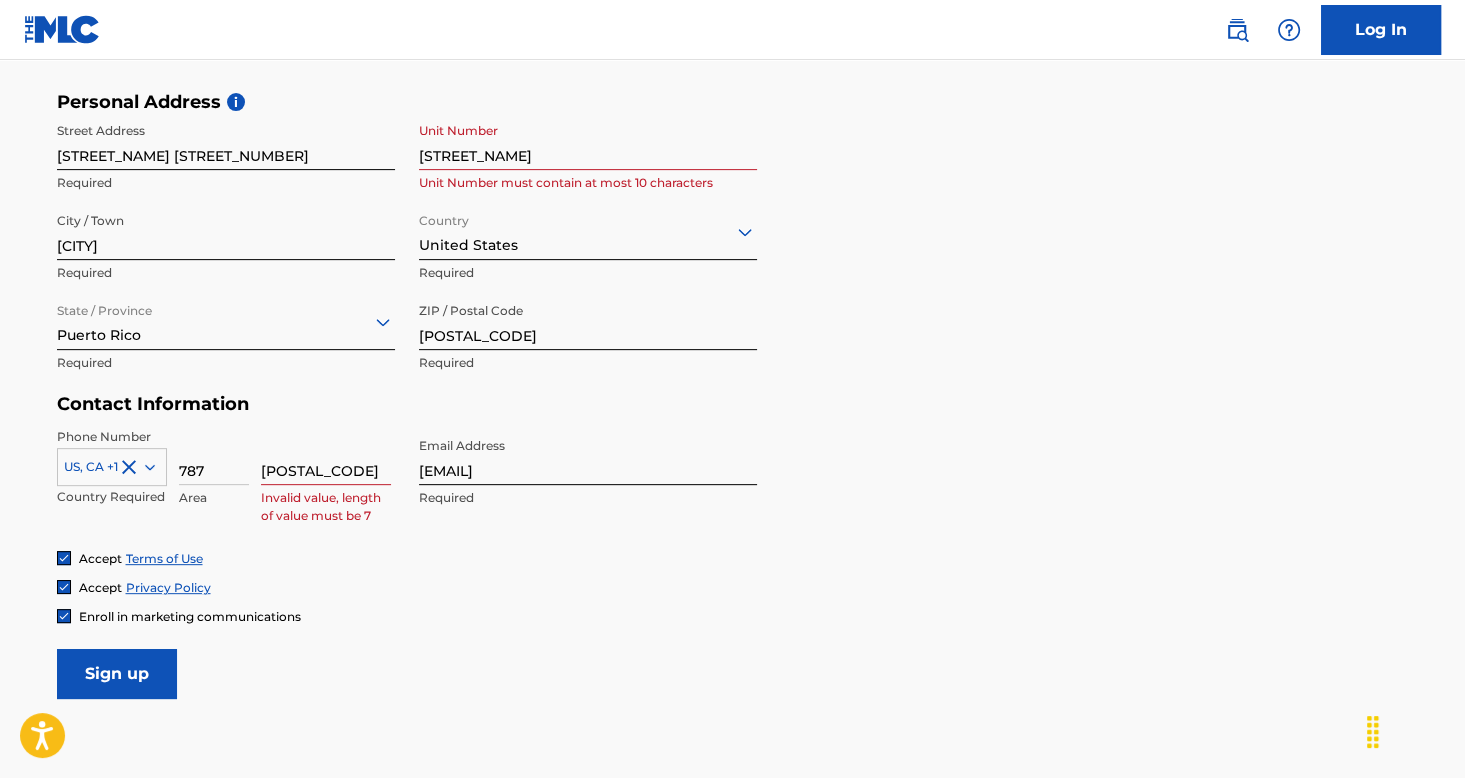 click on "Personal Address i Street Address [STREET_NAME] [STREET_NUMBER] Required Unit Number [STREET_NAME] Unit Number must contain at most 10 characters City / Town [CITY] Required Country United States Required State / Province Puerto Rico Required ZIP / Postal Code [POSTAL_CODE] Required" at bounding box center [733, 242] 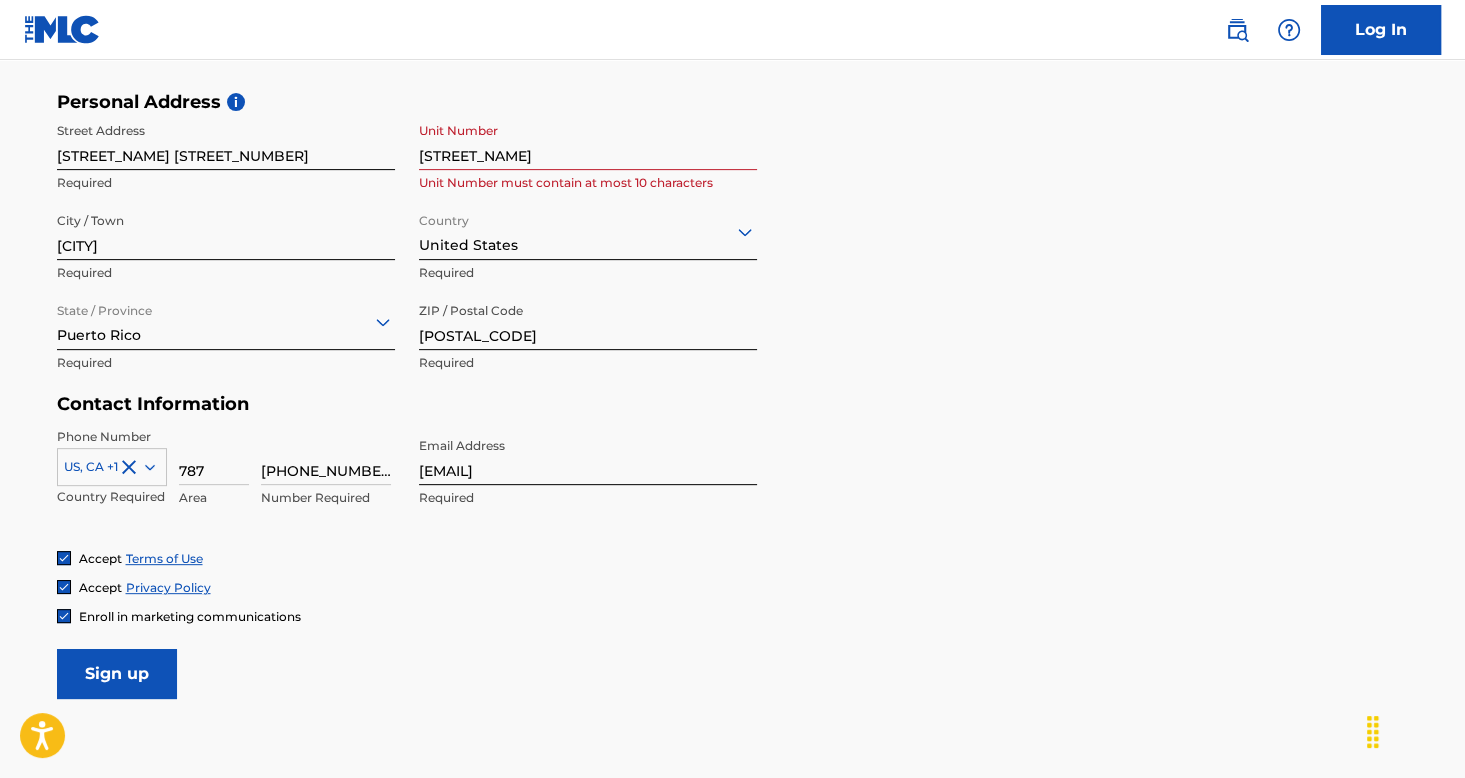 type on "[PHONE_NUMBER]" 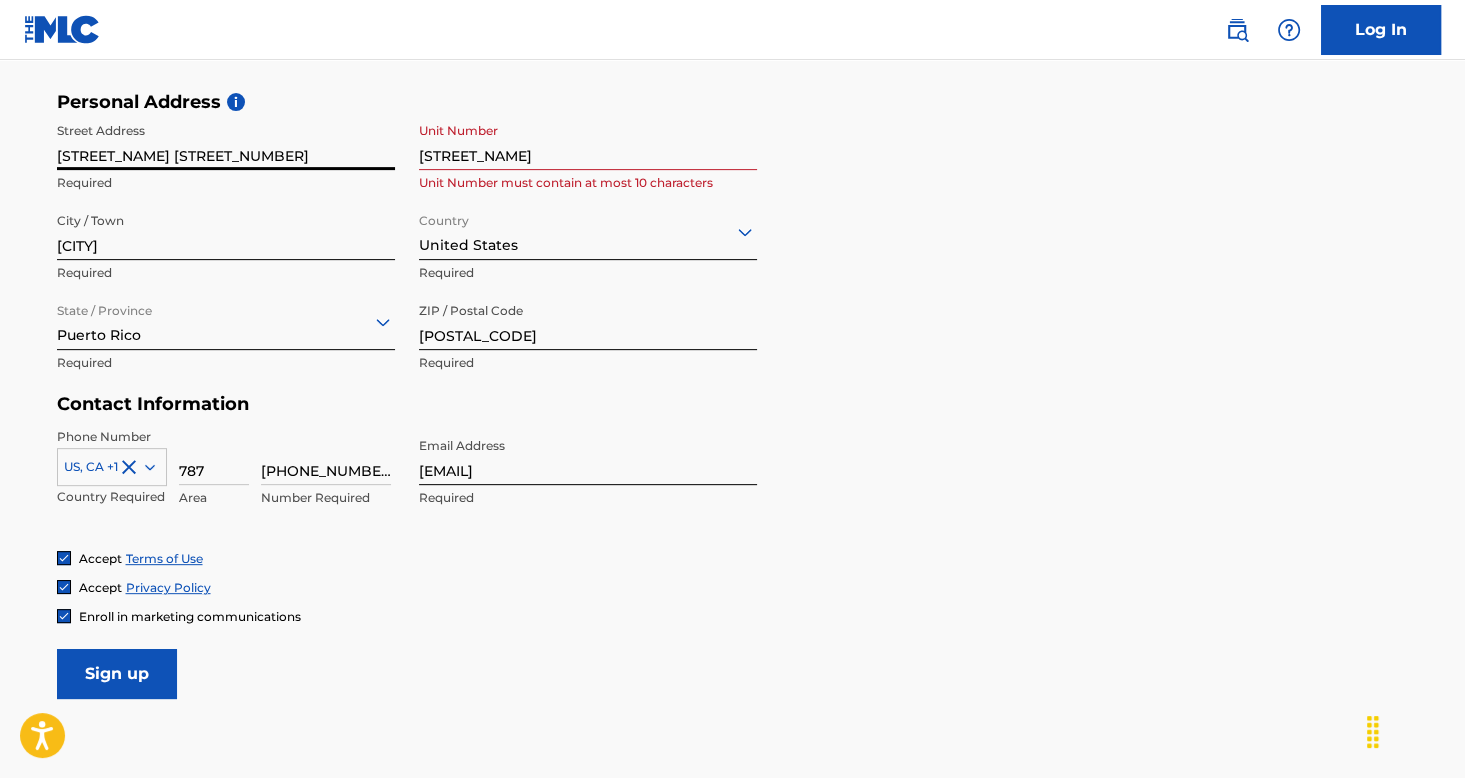 click on "The MLC uses identity verification before a user is registered to comply with Know Your Customer (KYC) regulations. KYC is required to establish the legitimacy of a user's identity and helps to prevent the creation and use of fraudulent accounts. Sign up for The MLC Portal Please complete the following form with your personal information to sign up as a user for The MLC Portal. After you're registered, you'll be able to create a Member and start managing your works. User Information First Name [FIRST_NAME] Required Last Name [LAST_NAME] Required Date Of Birth [MONTH] [DAY] [YEAR] Required Personal Address i Street Address [STREET_NAME] [STREET_NUMBER] Required Unit Number [STREET_NAME] Unit Number must contain at most 10 characters City / Town [CITY] Required Country United States Required State / Province Puerto Rico Required ZIP / Postal Code [POSTAL_CODE] Required Contact Information Phone Number US, CA +1 Country Required [AREA_CODE] [PHONE_NUMBER] Required Email Address [EMAIL] Required Accept Terms of Use Accept" at bounding box center (733, 119) 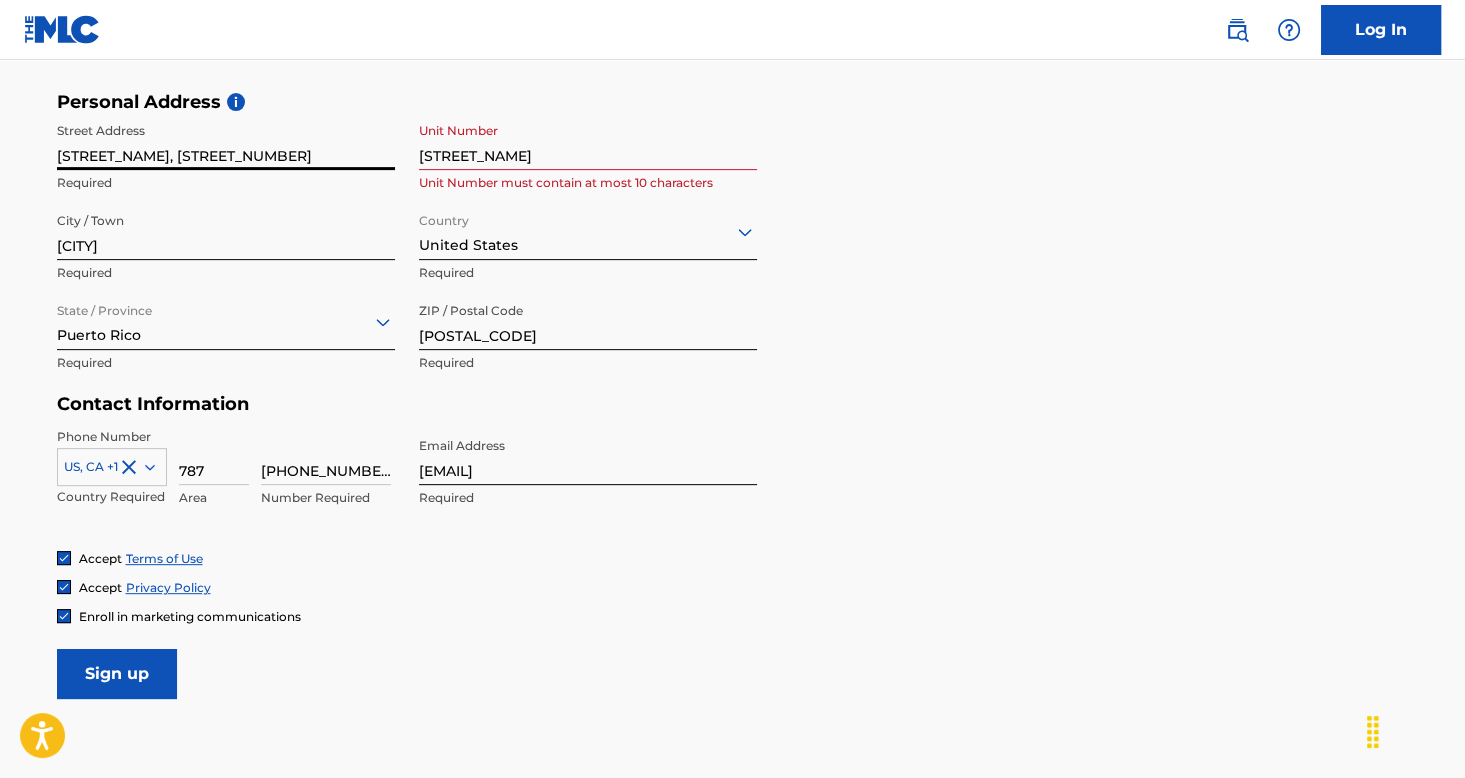 type on "[STREET_NAME], [STREET_NUMBER]" 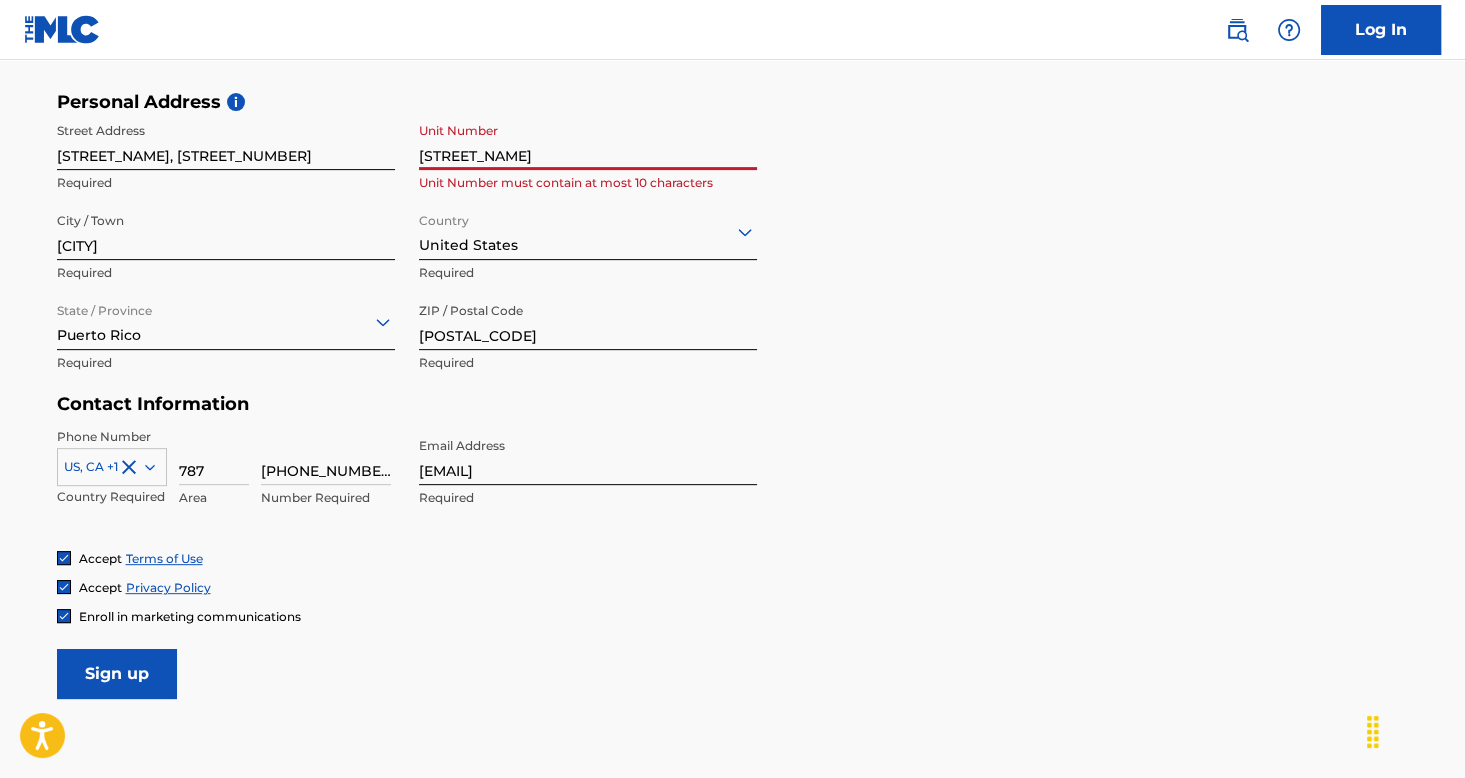 drag, startPoint x: 613, startPoint y: 151, endPoint x: 328, endPoint y: 147, distance: 285.02808 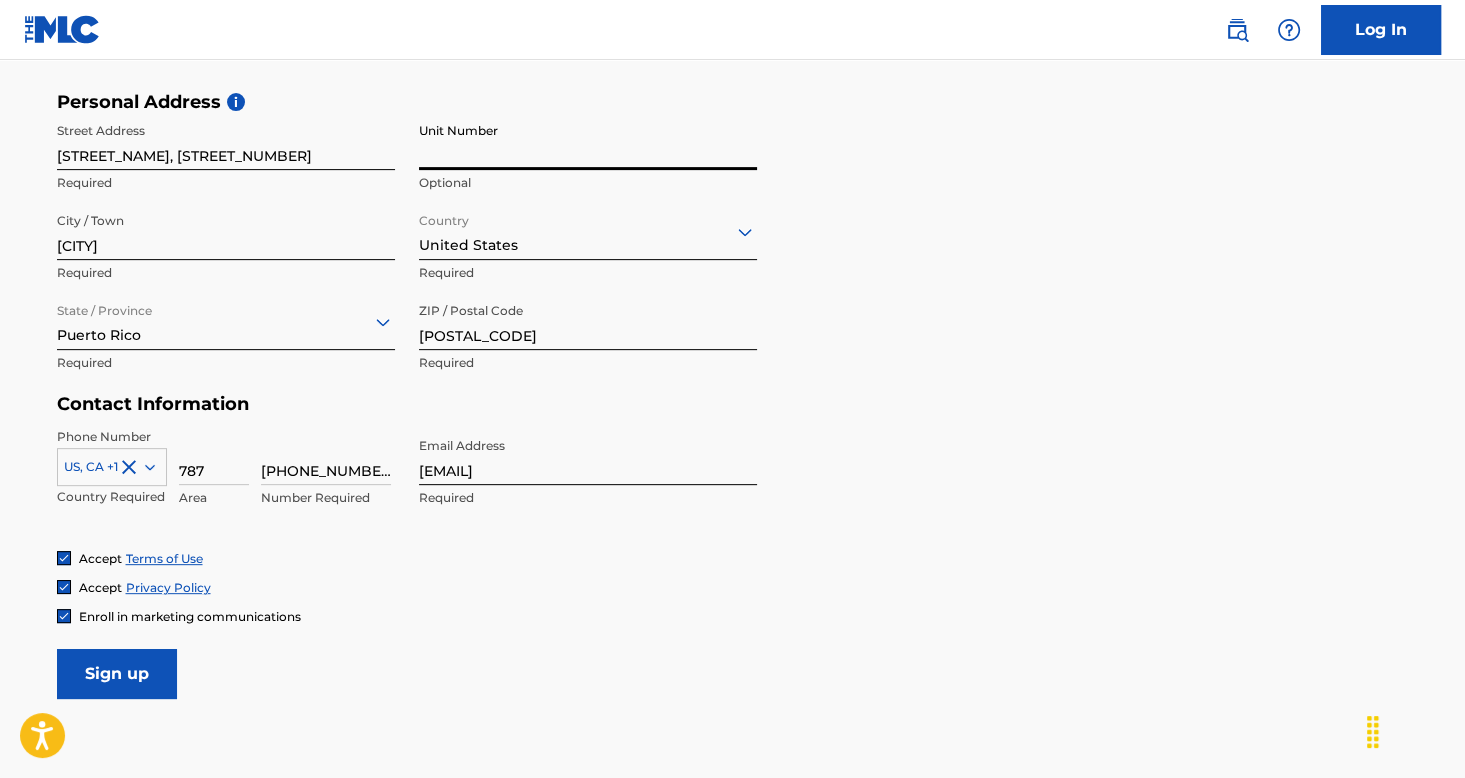 type 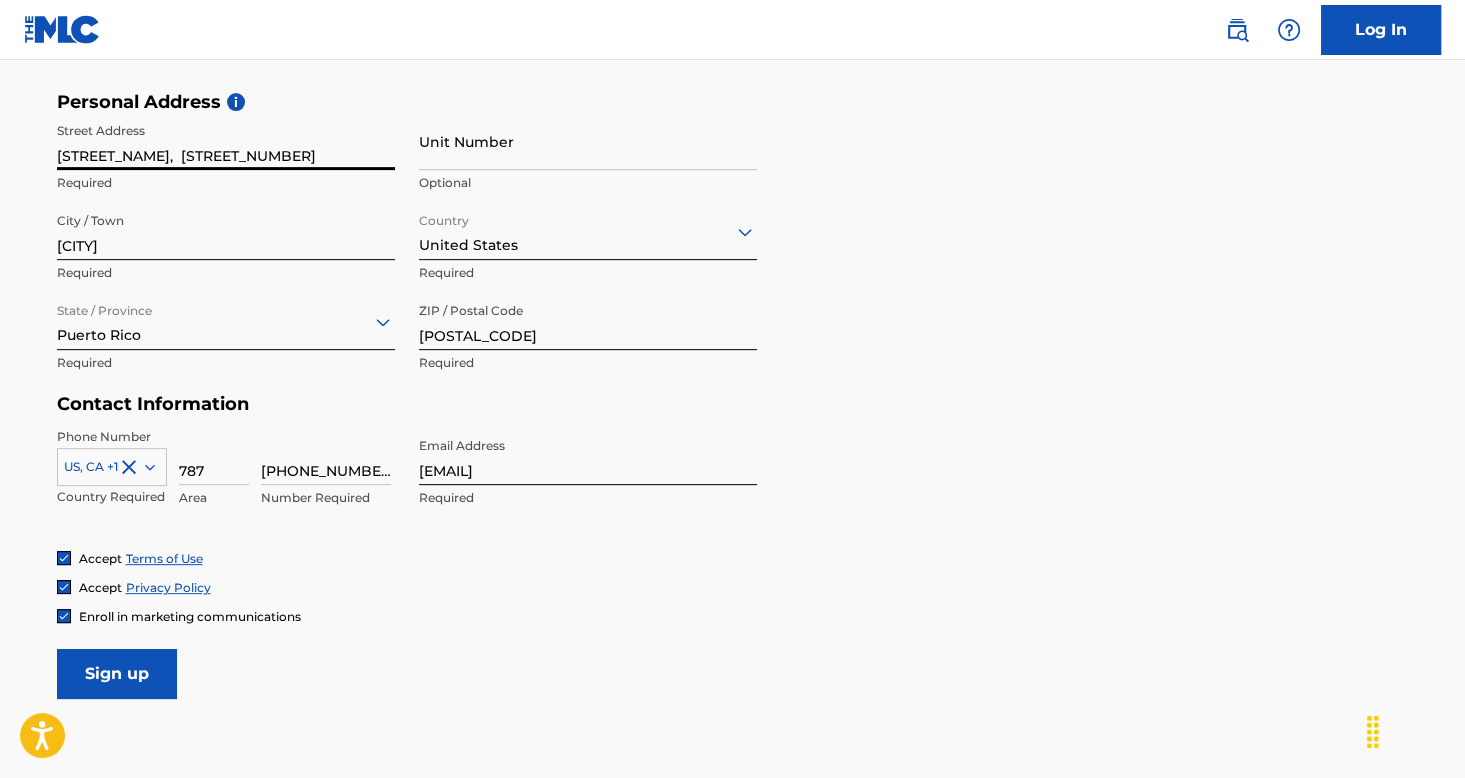 click on "[STREET_NAME],  [STREET_NUMBER]" at bounding box center [226, 141] 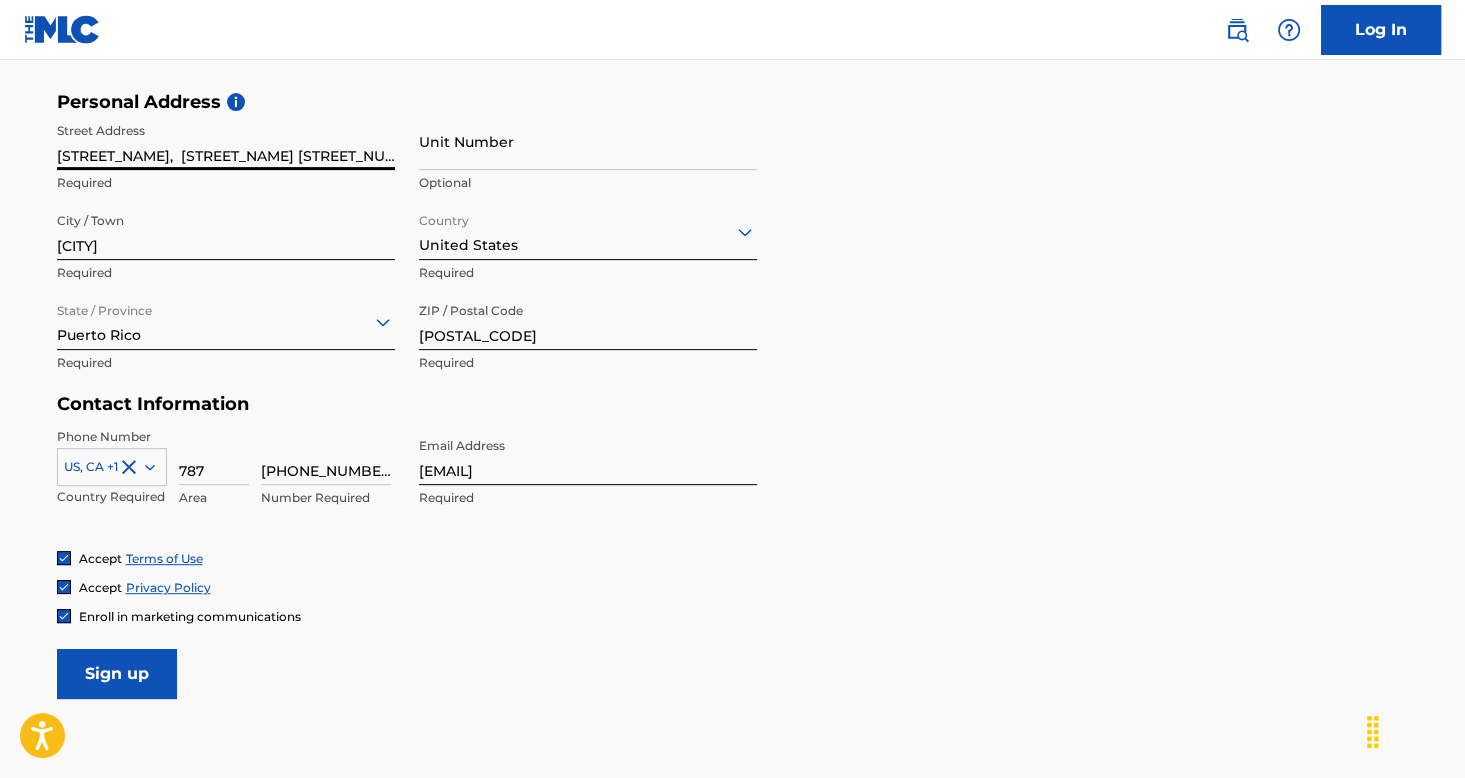 type on "[STREET_NAME],  [STREET_NAME] [STREET_NUMBER]" 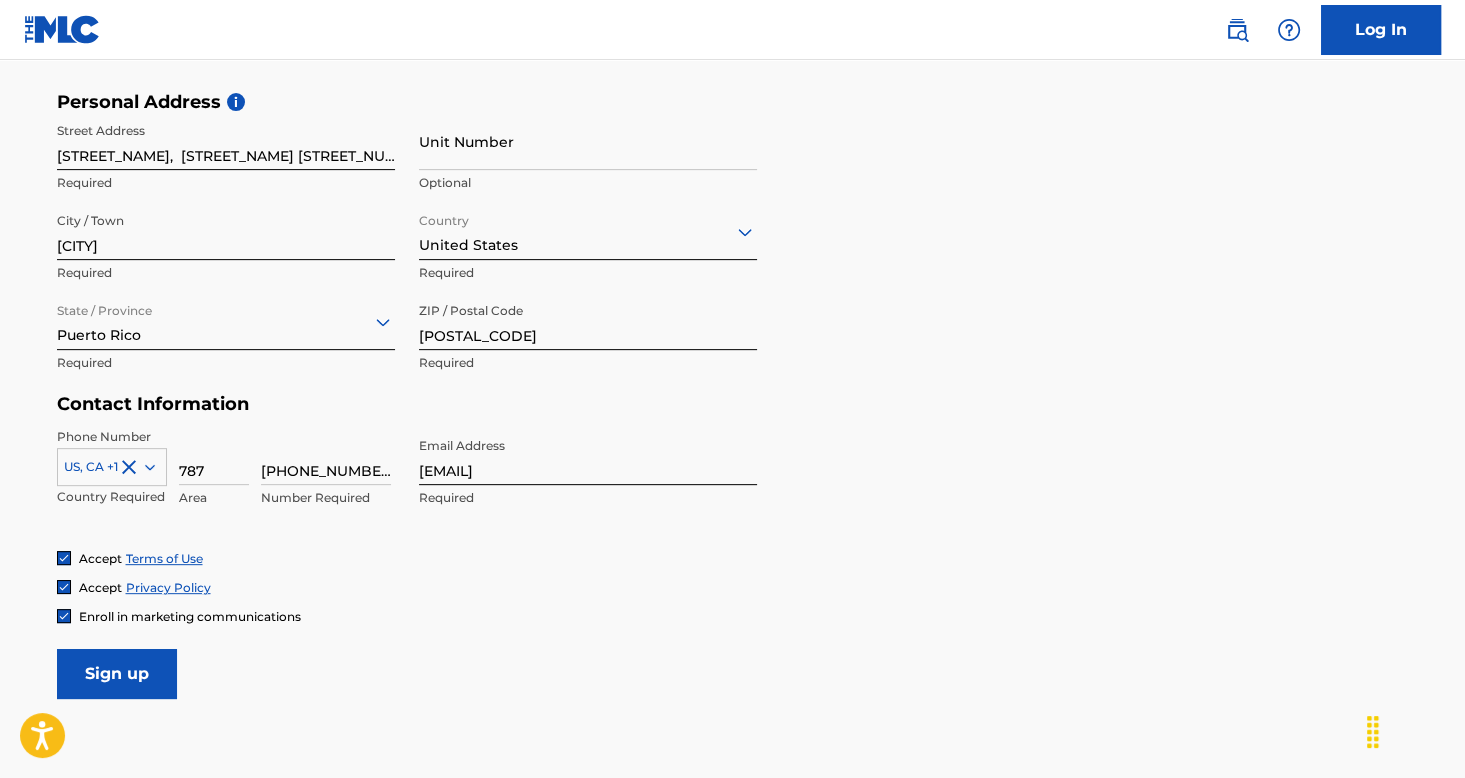 click on "Sign up" at bounding box center (117, 674) 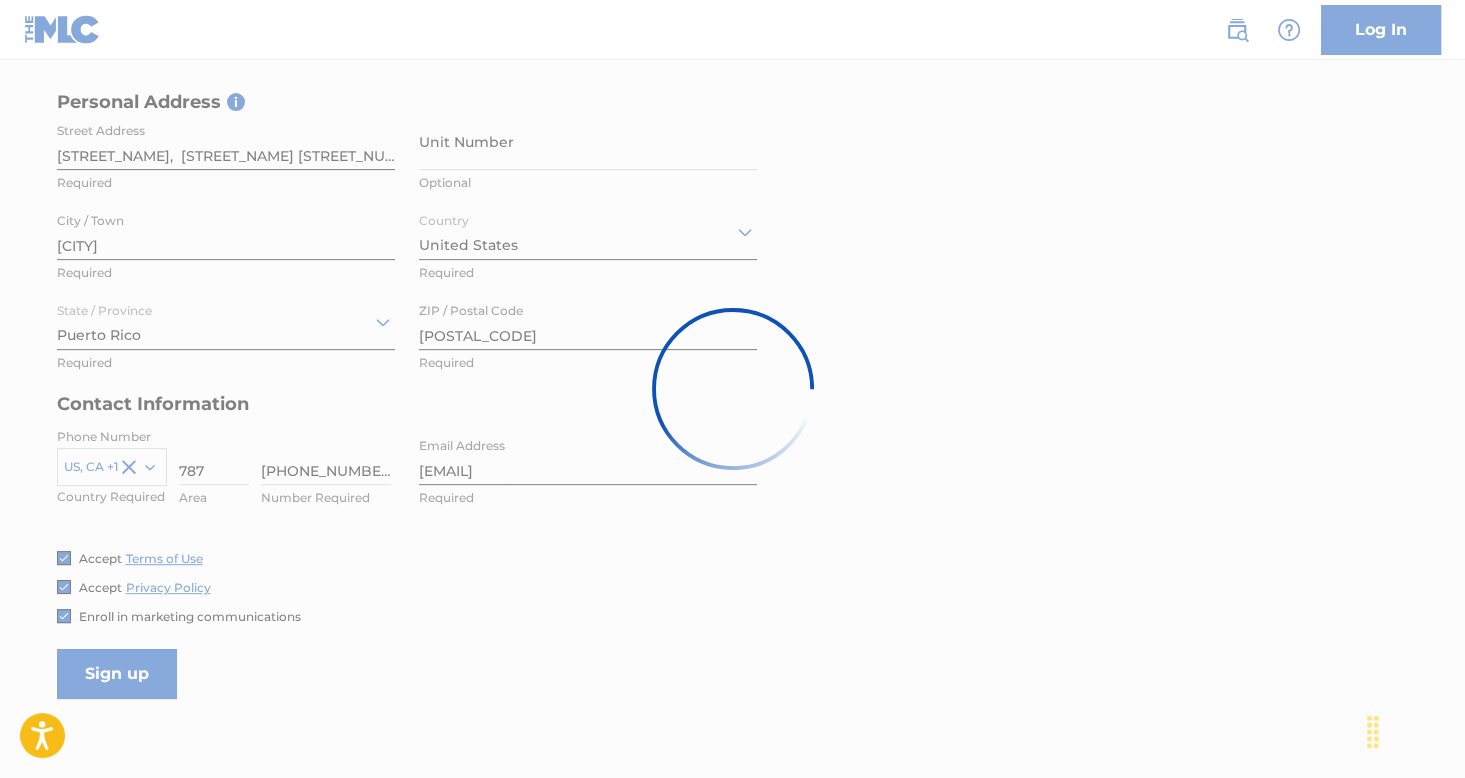 scroll, scrollTop: 0, scrollLeft: 0, axis: both 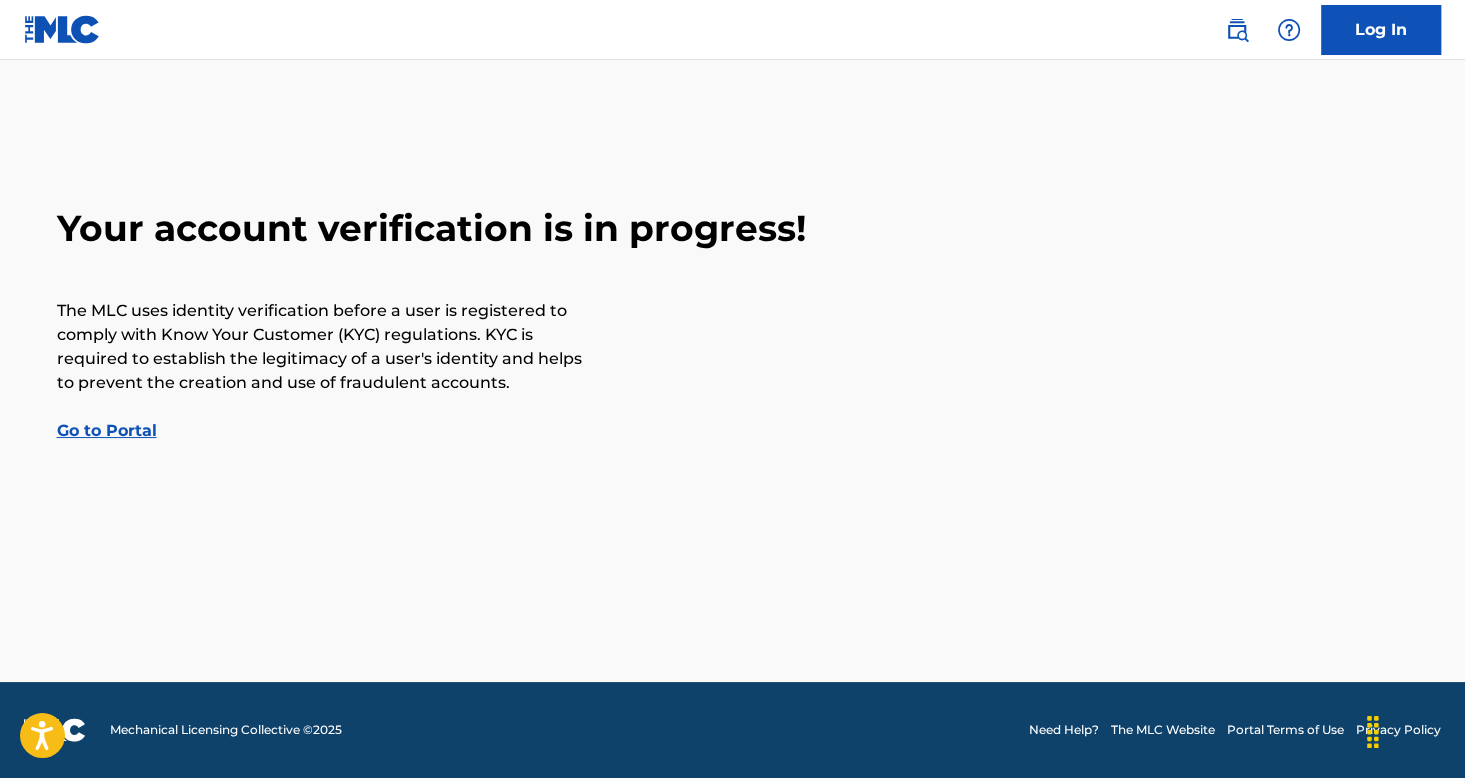 click on "Go to Portal" at bounding box center [107, 430] 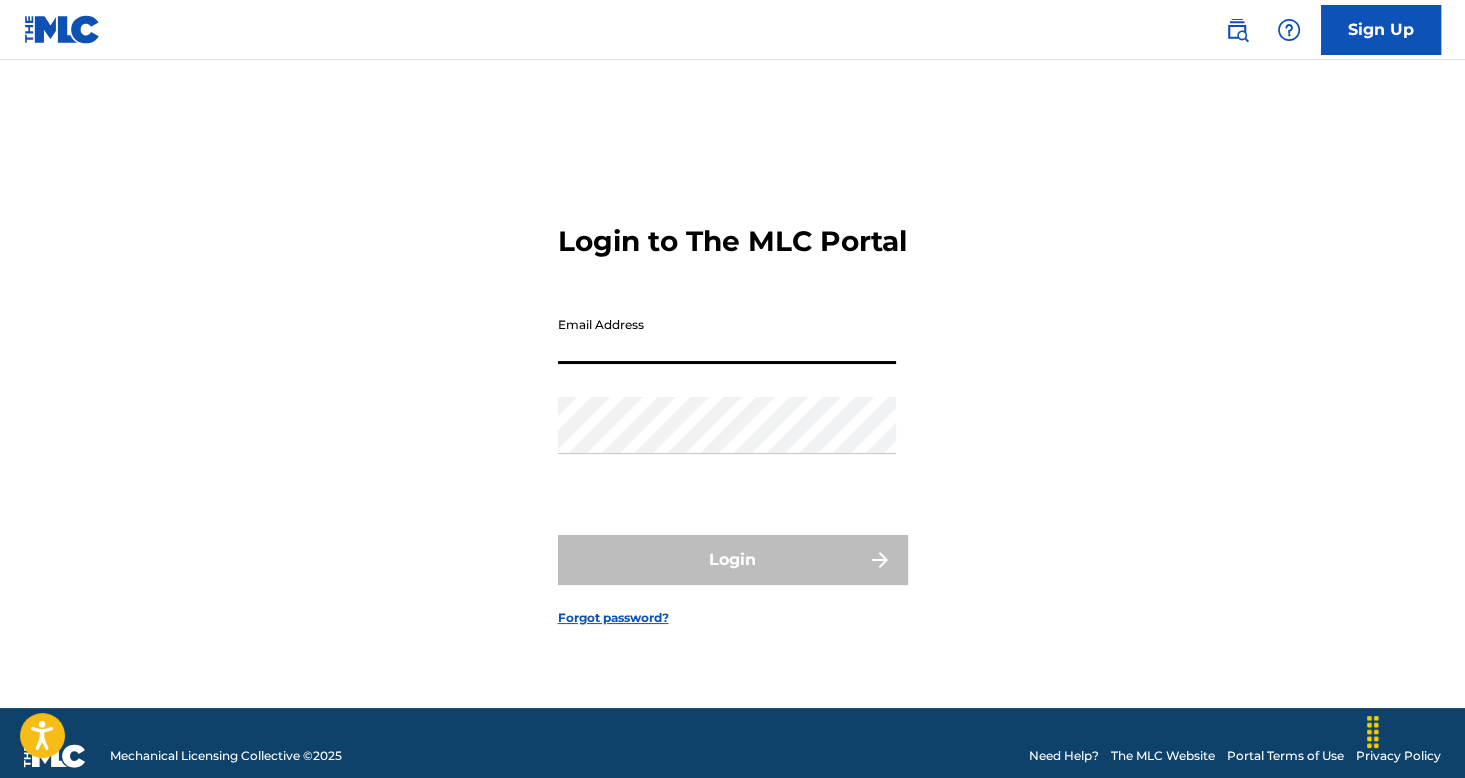 click on "Email Address" at bounding box center (727, 335) 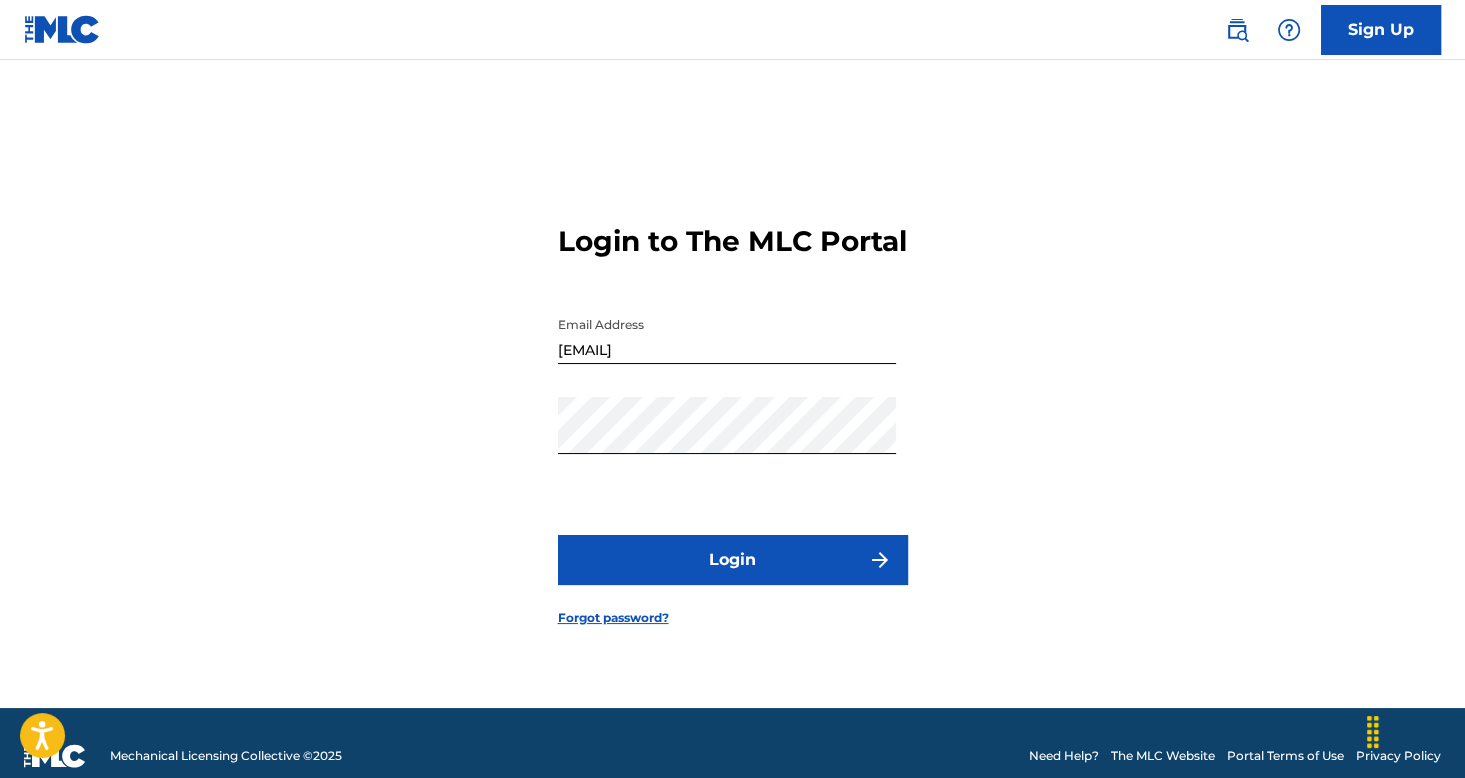 click on "Login" at bounding box center (733, 560) 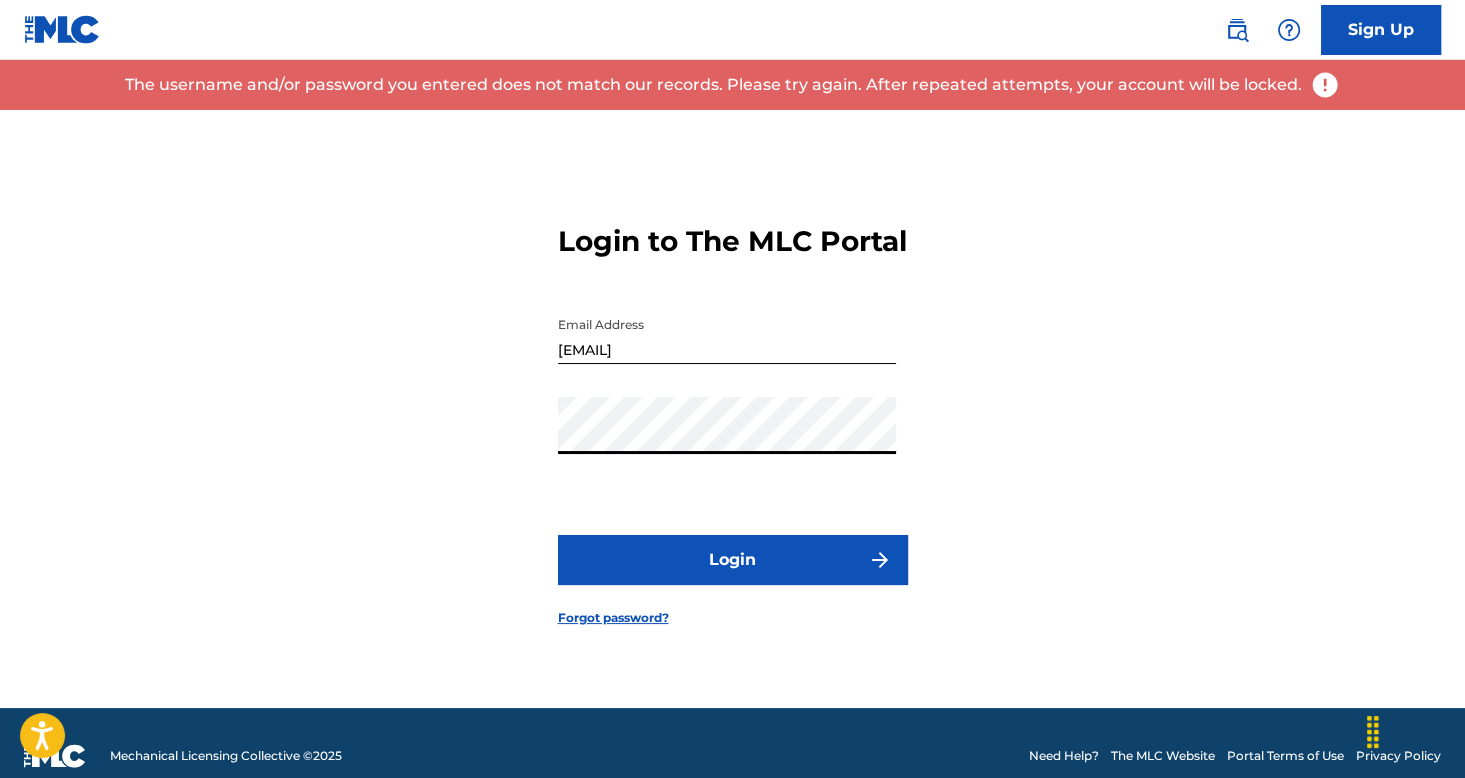 click on "Login to The MLC Portal Email Address [EMAIL] Password Login Forgot password?" at bounding box center [733, 409] 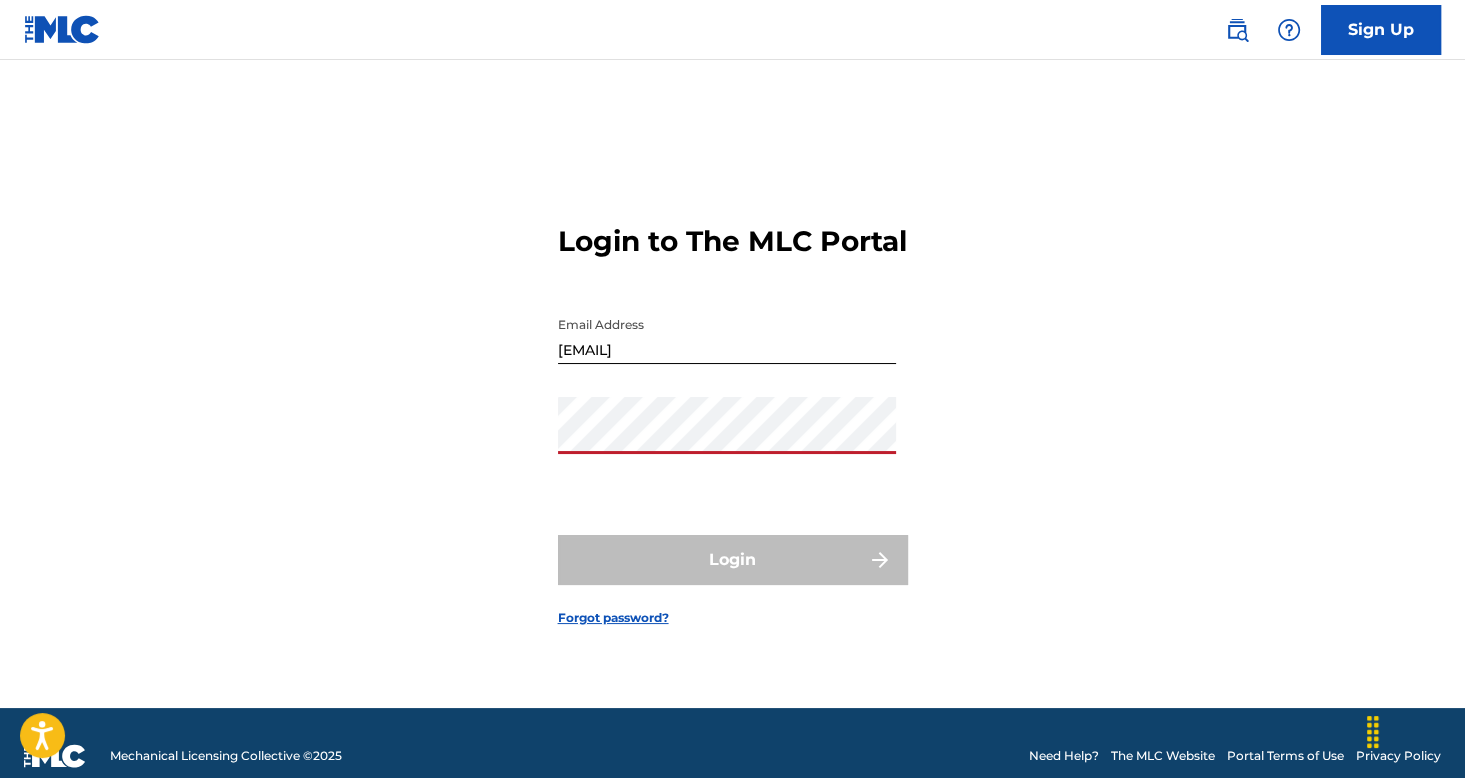 click on "Login to The MLC Portal Email Address [EMAIL] Password Login Forgot password?" at bounding box center (733, 409) 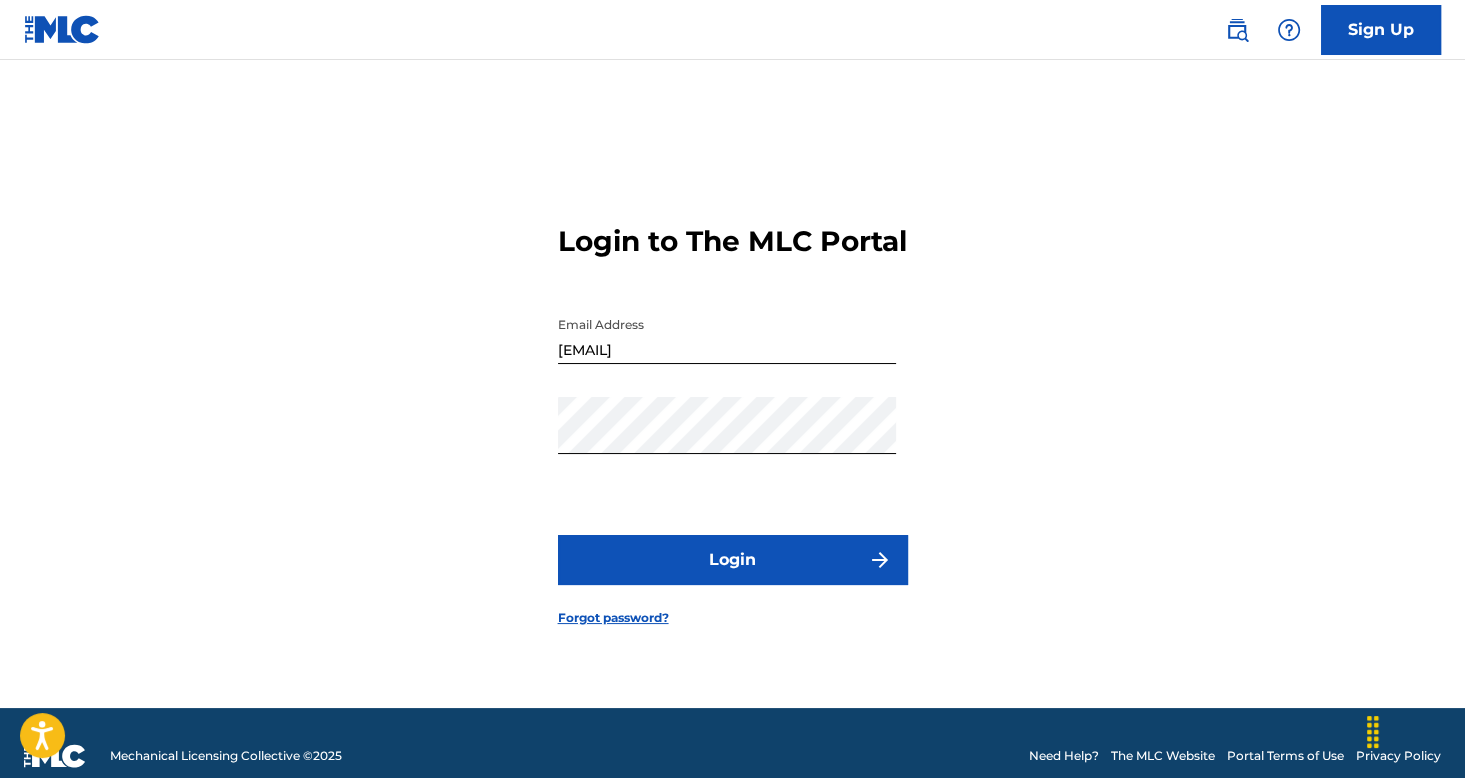 click on "Login" at bounding box center [733, 560] 